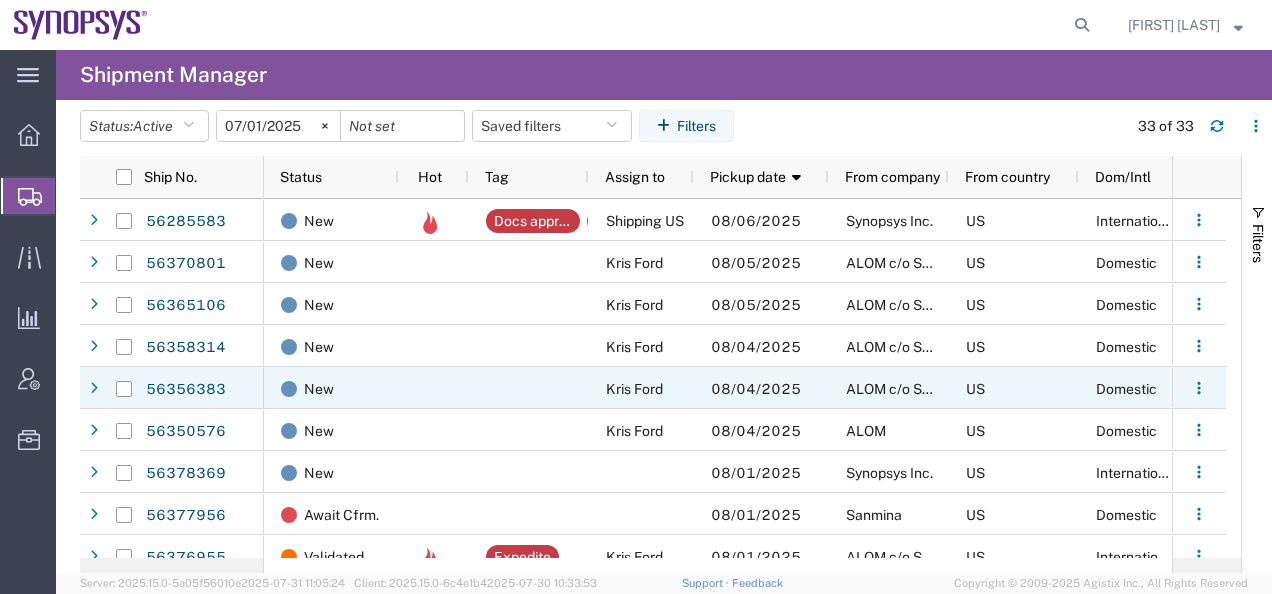 scroll, scrollTop: 0, scrollLeft: 0, axis: both 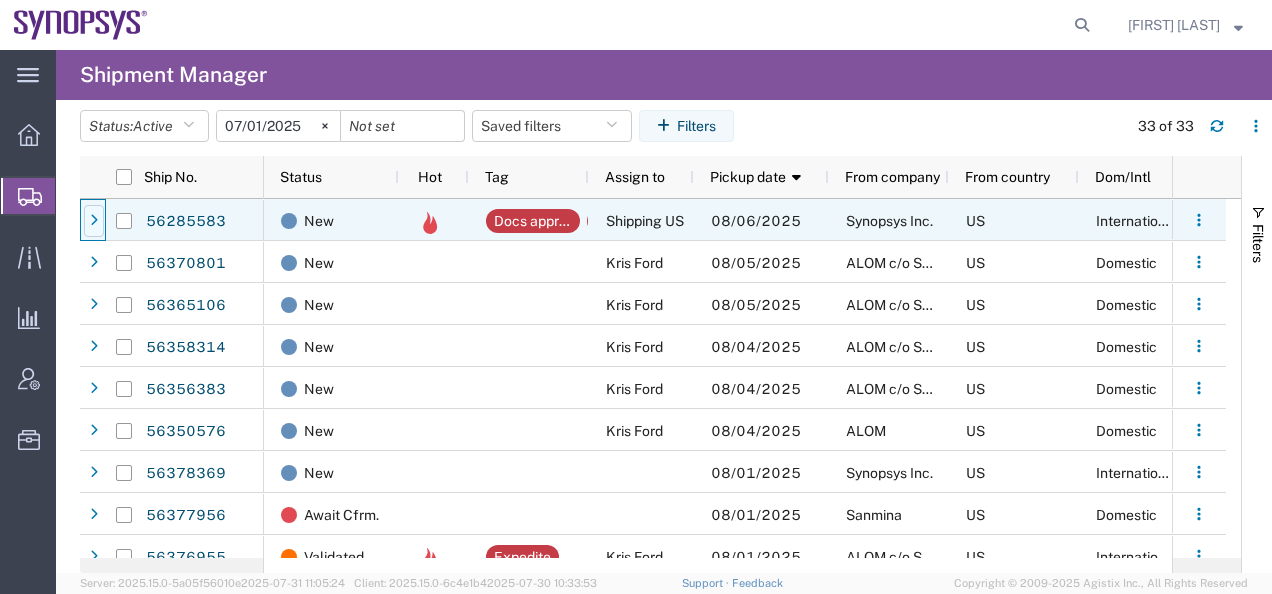 click 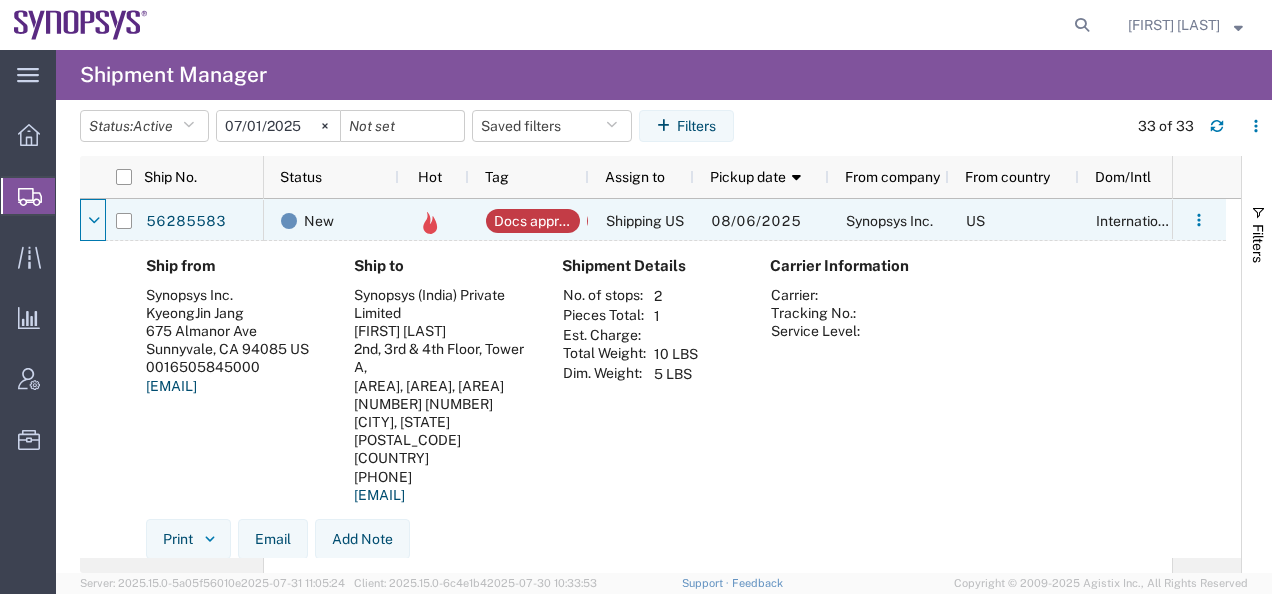 click 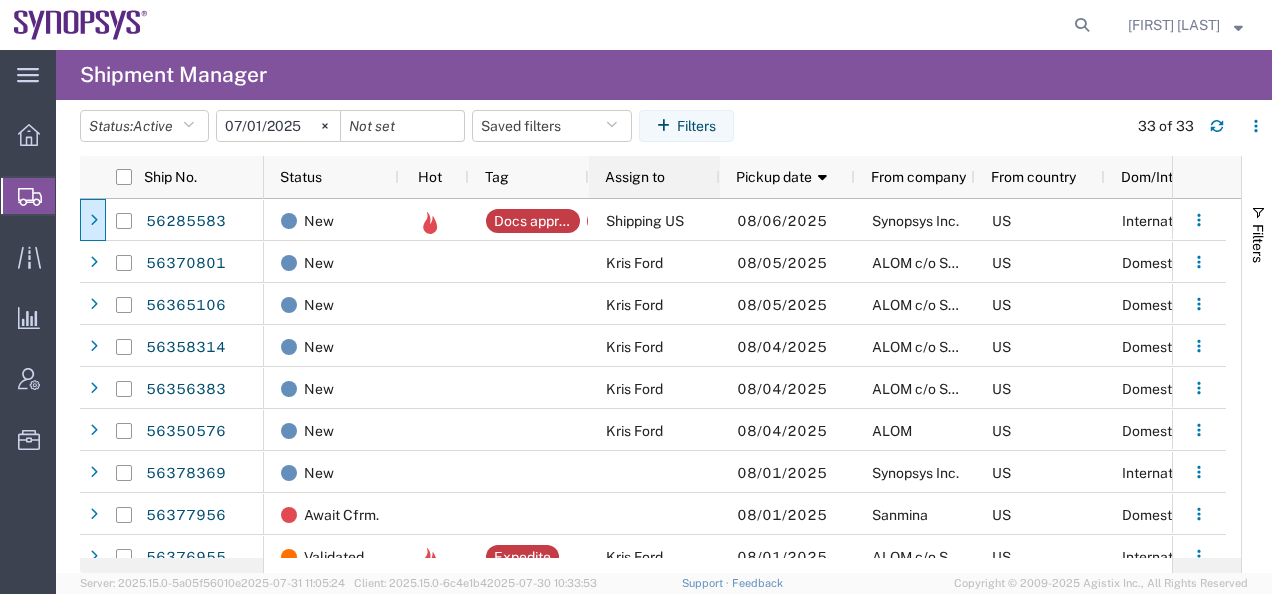 drag, startPoint x: 690, startPoint y: 175, endPoint x: 716, endPoint y: 172, distance: 26.172504 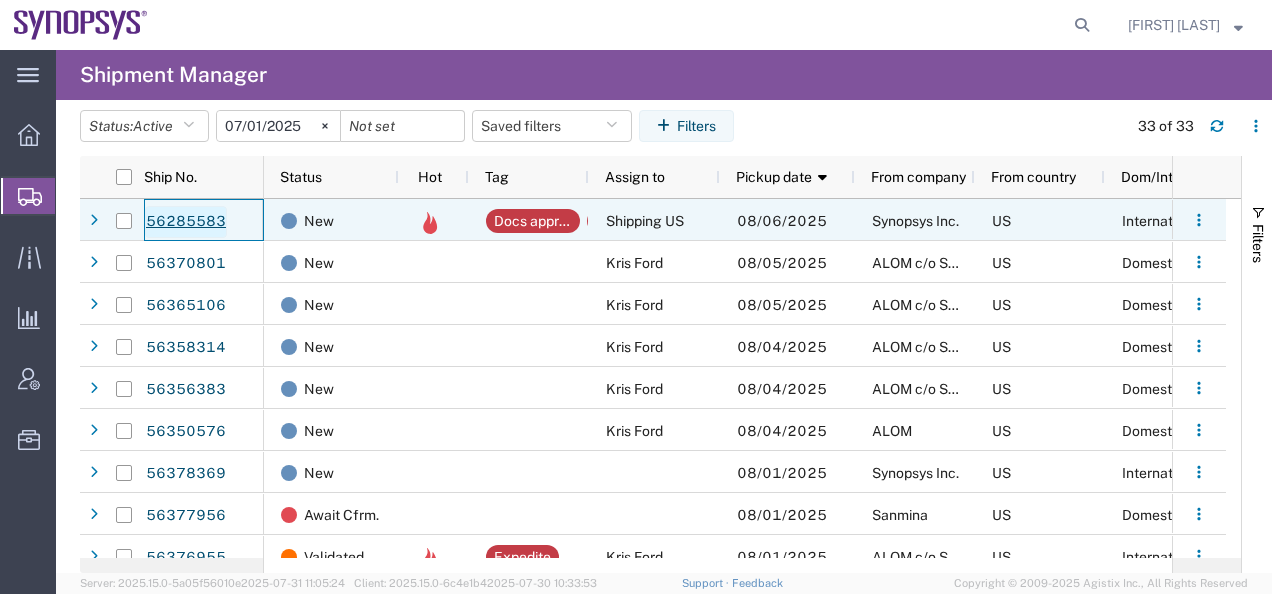 click on "56285583" 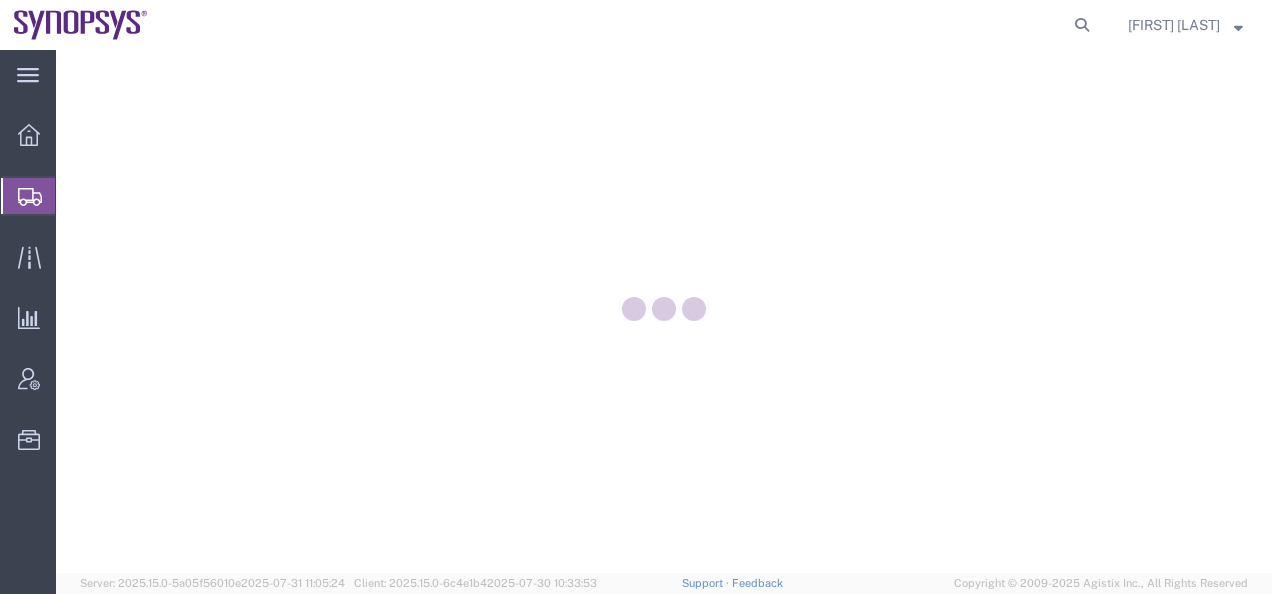 scroll, scrollTop: 0, scrollLeft: 0, axis: both 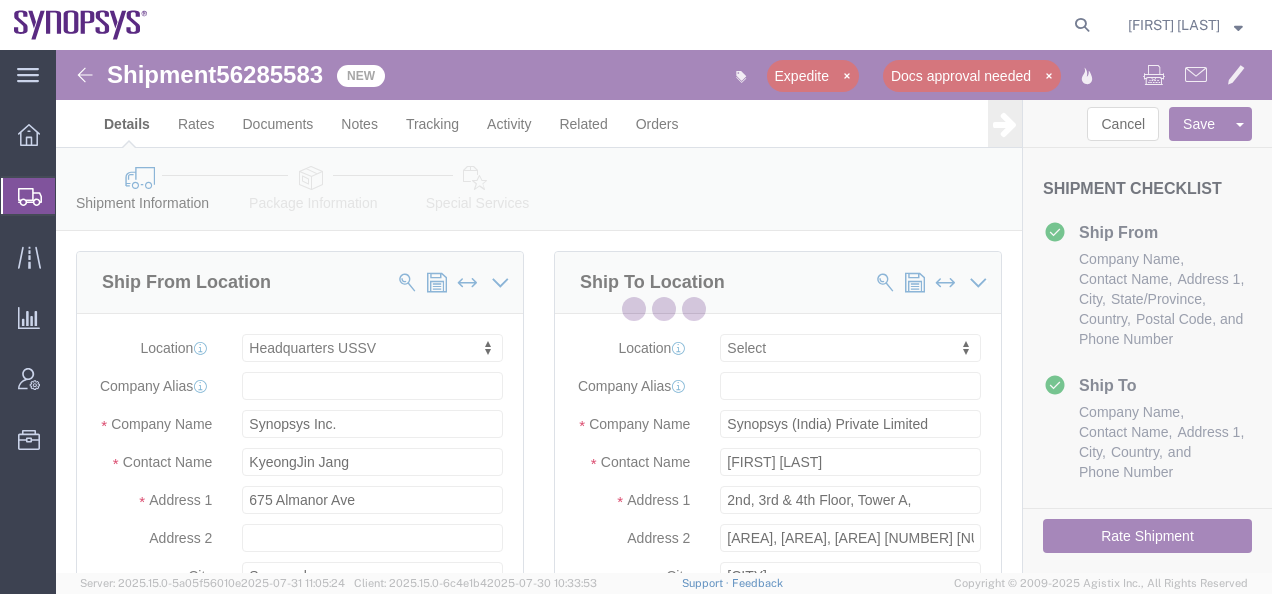 select on "63204" 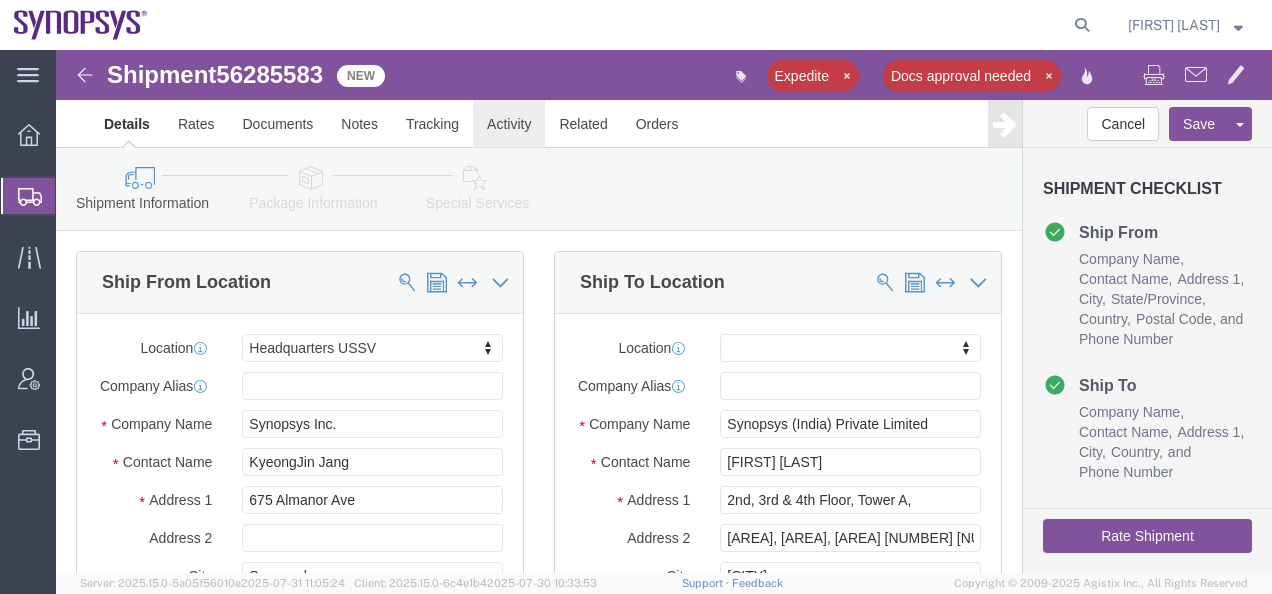 click on "Activity" 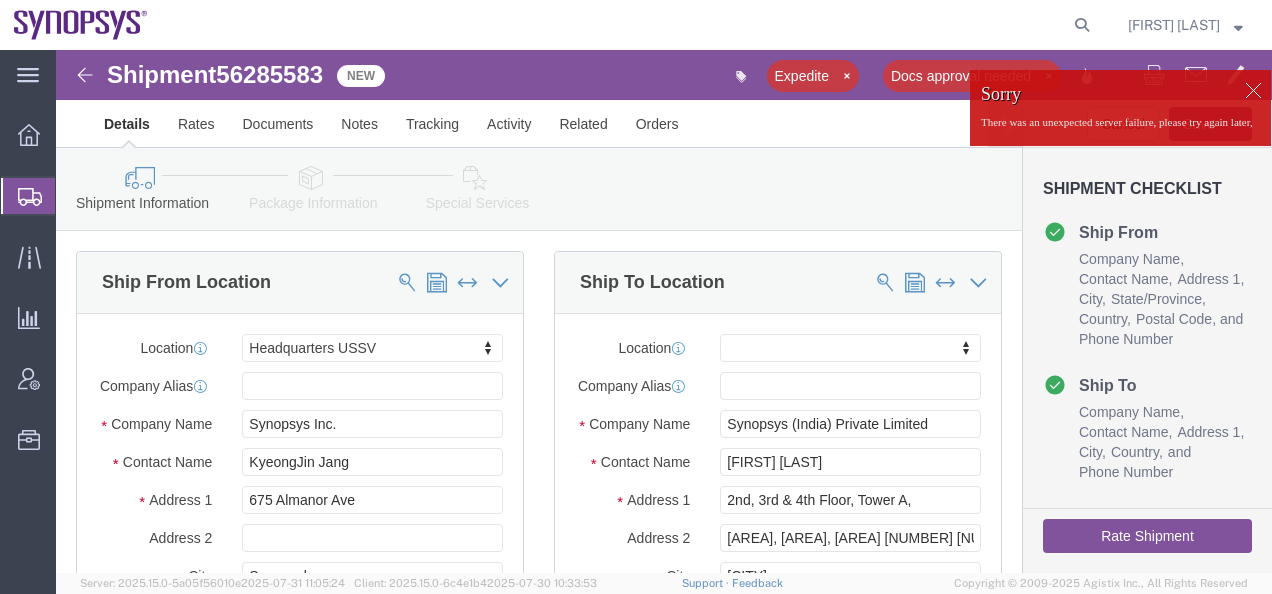 click 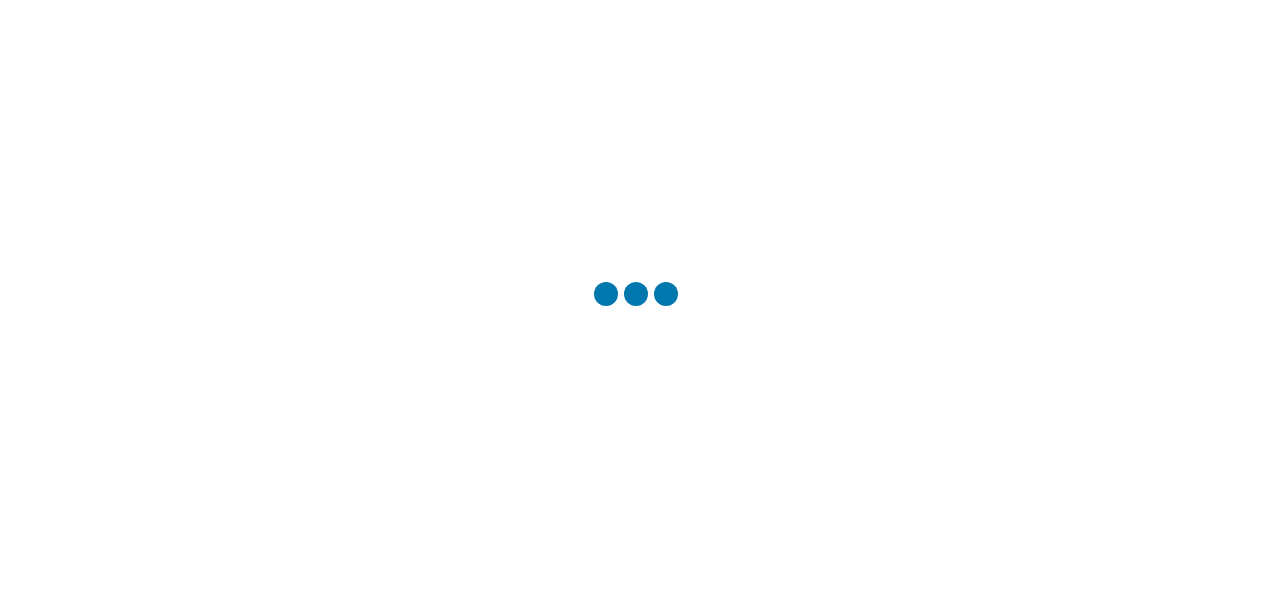 scroll, scrollTop: 0, scrollLeft: 0, axis: both 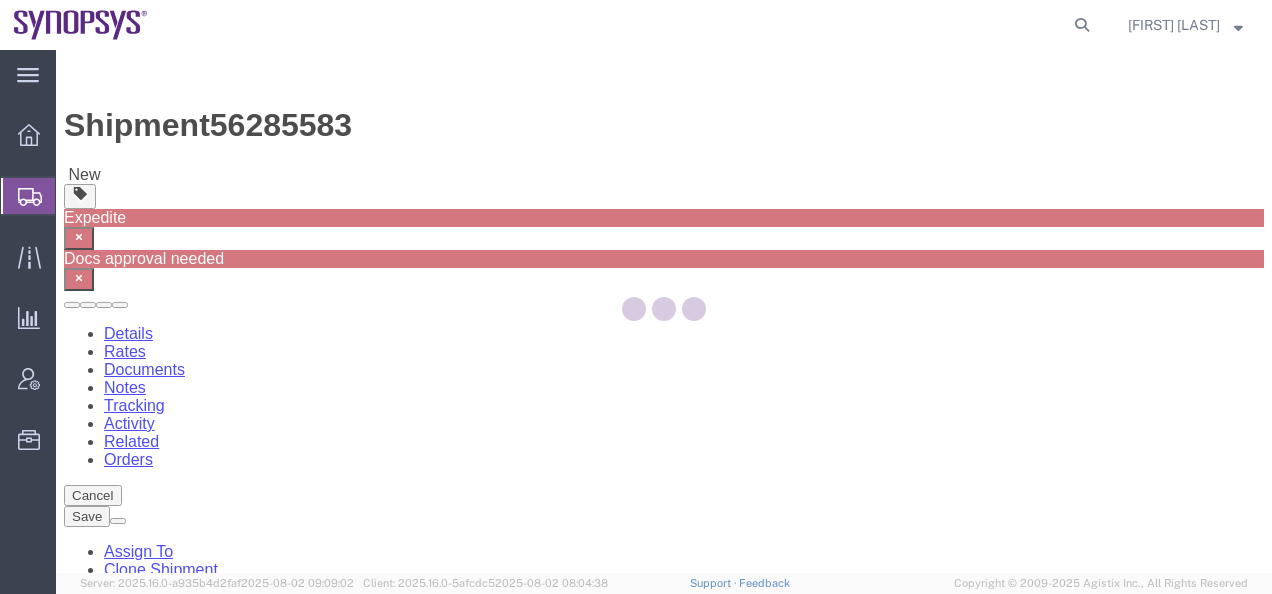 select on "63204" 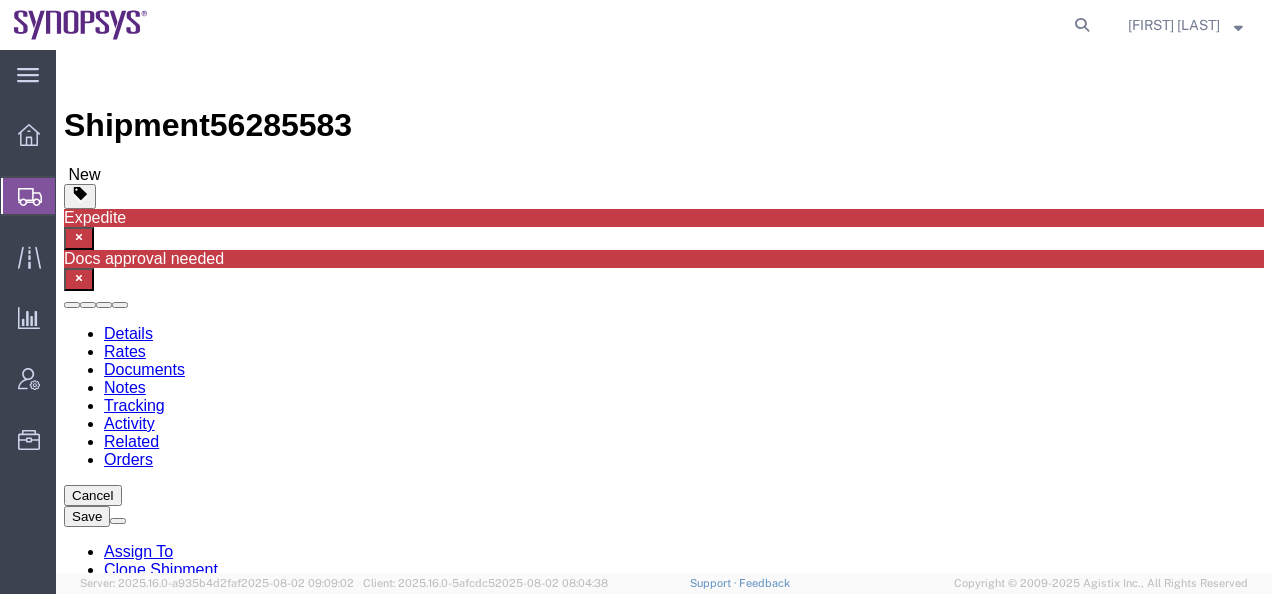 drag, startPoint x: 503, startPoint y: 125, endPoint x: 447, endPoint y: 75, distance: 75.073296 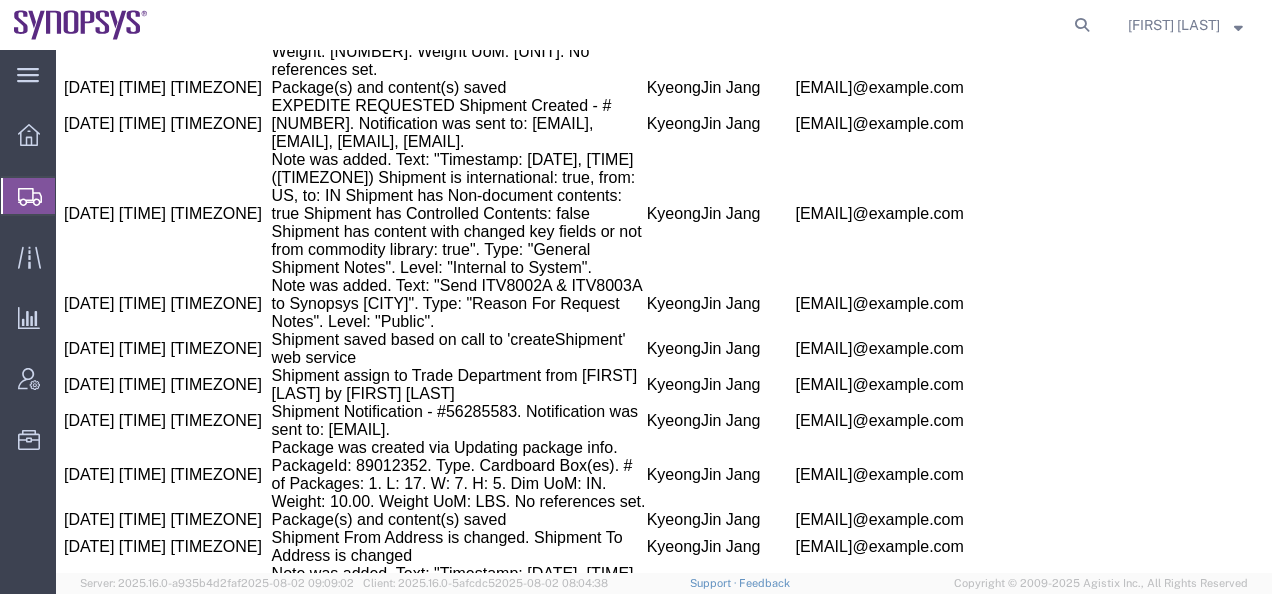 scroll, scrollTop: 2500, scrollLeft: 0, axis: vertical 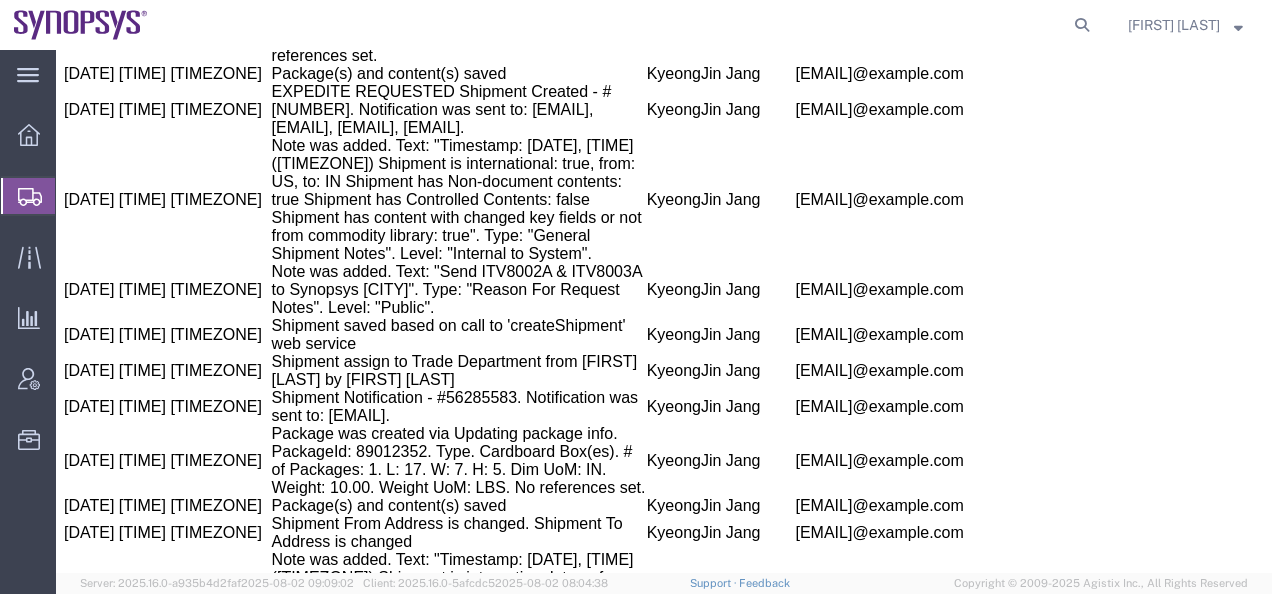 click on "Assign To" at bounding box center (138, -1931) 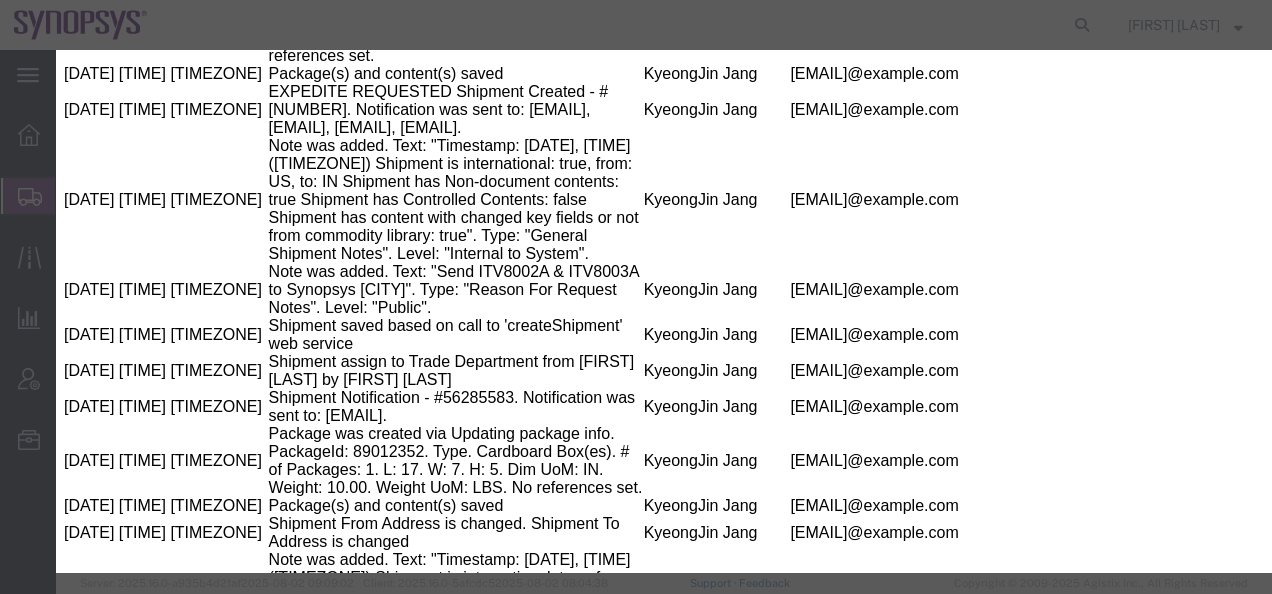select on "117156" 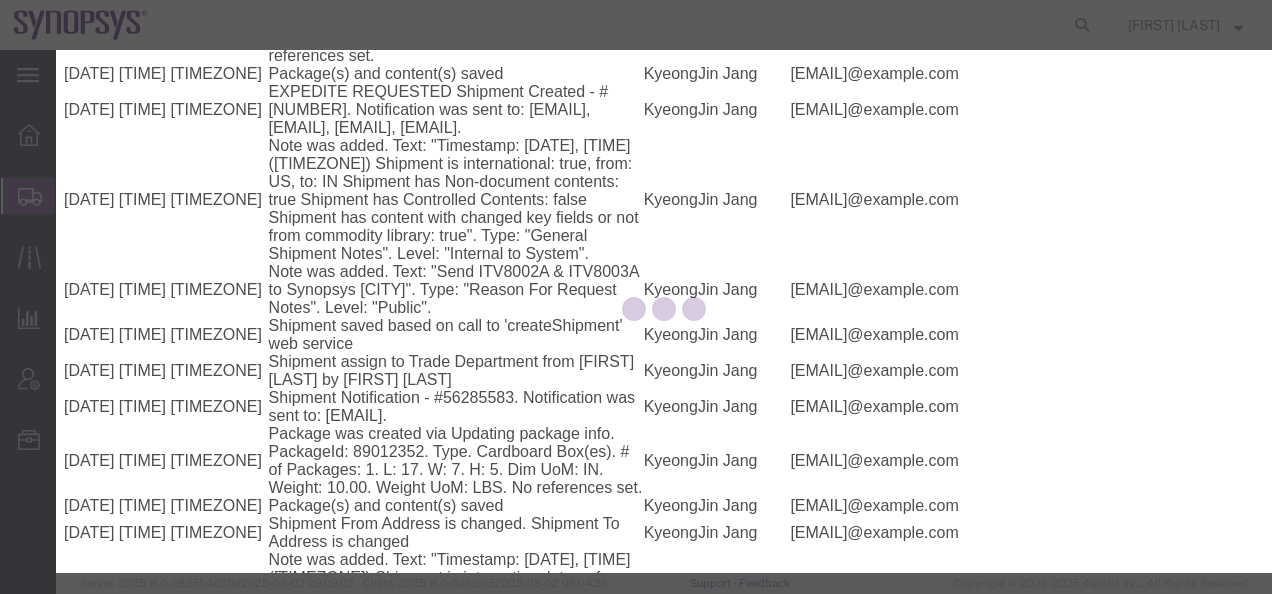 click 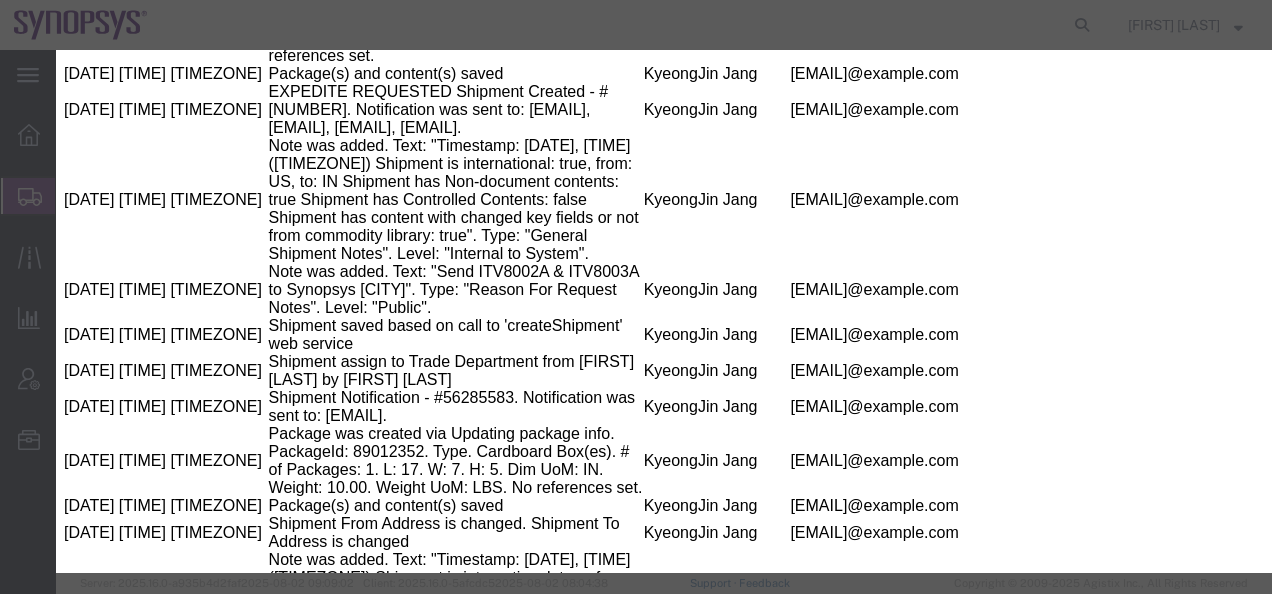 select 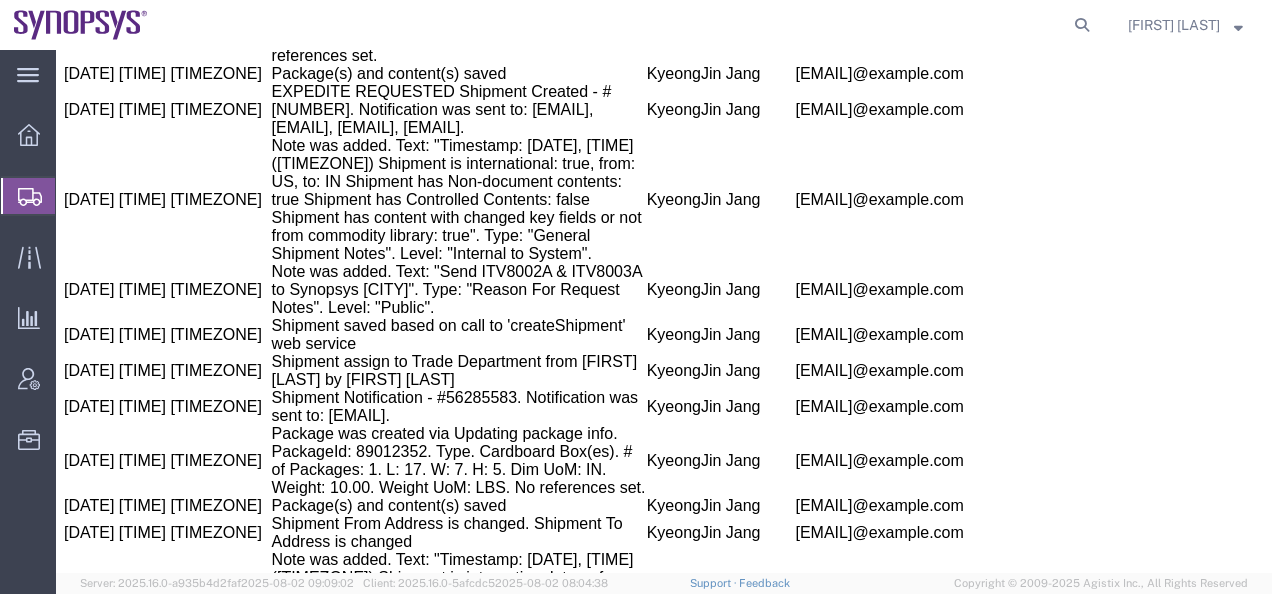 click on "Notes" at bounding box center [125, -2095] 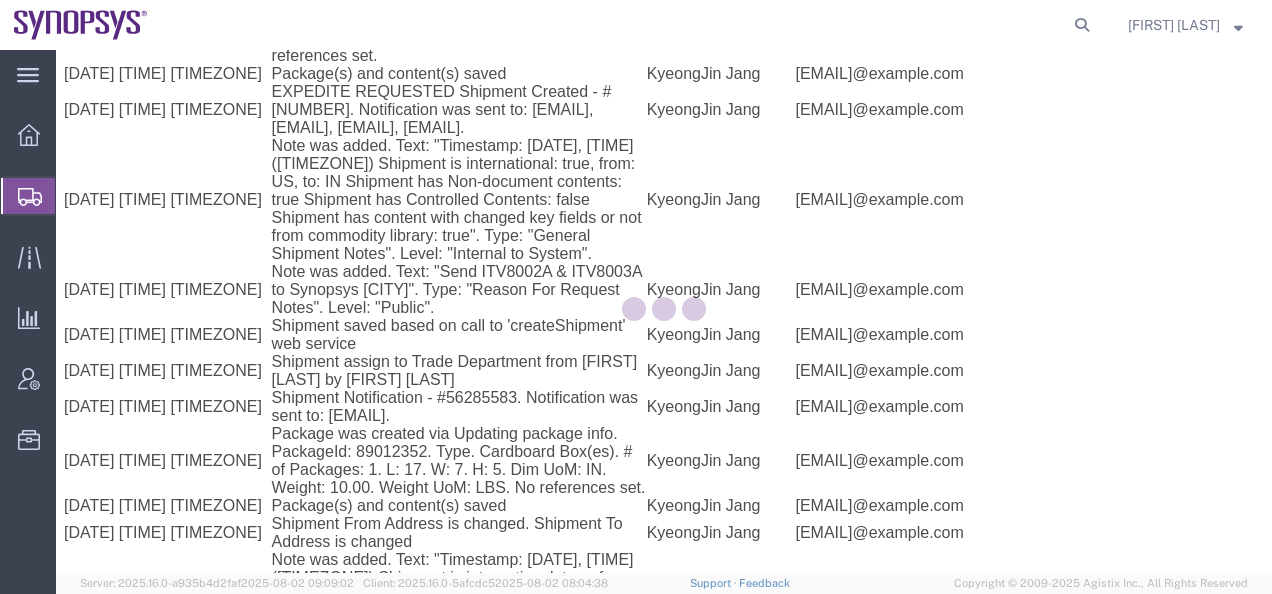 scroll, scrollTop: 55, scrollLeft: 0, axis: vertical 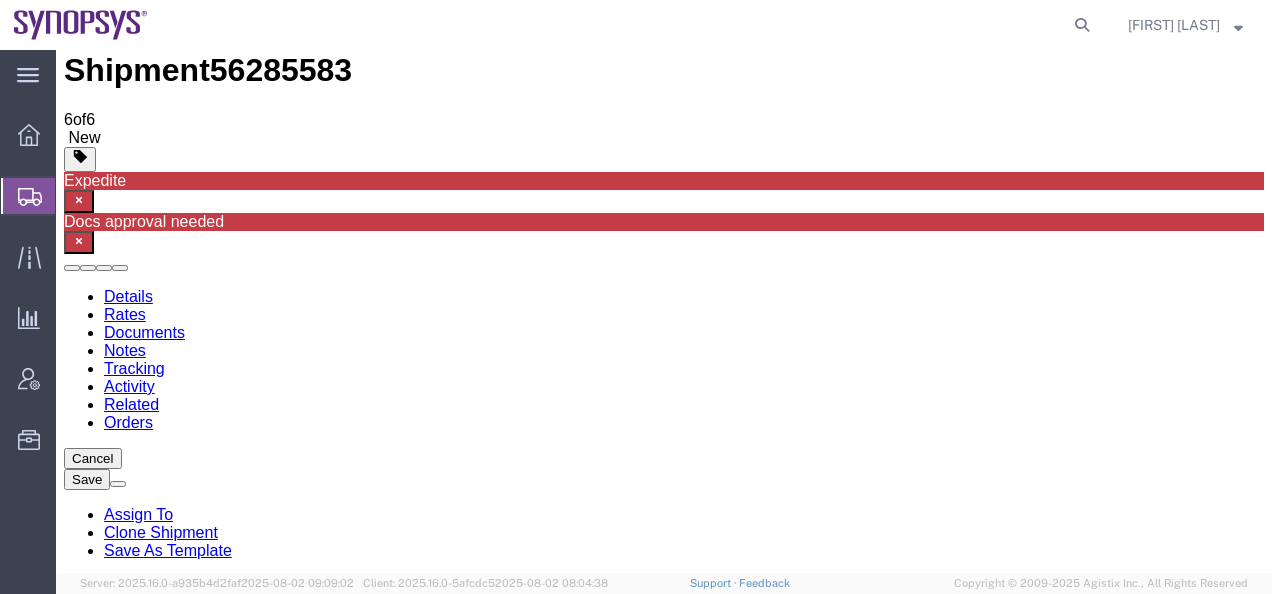 click on "Details" at bounding box center [128, 296] 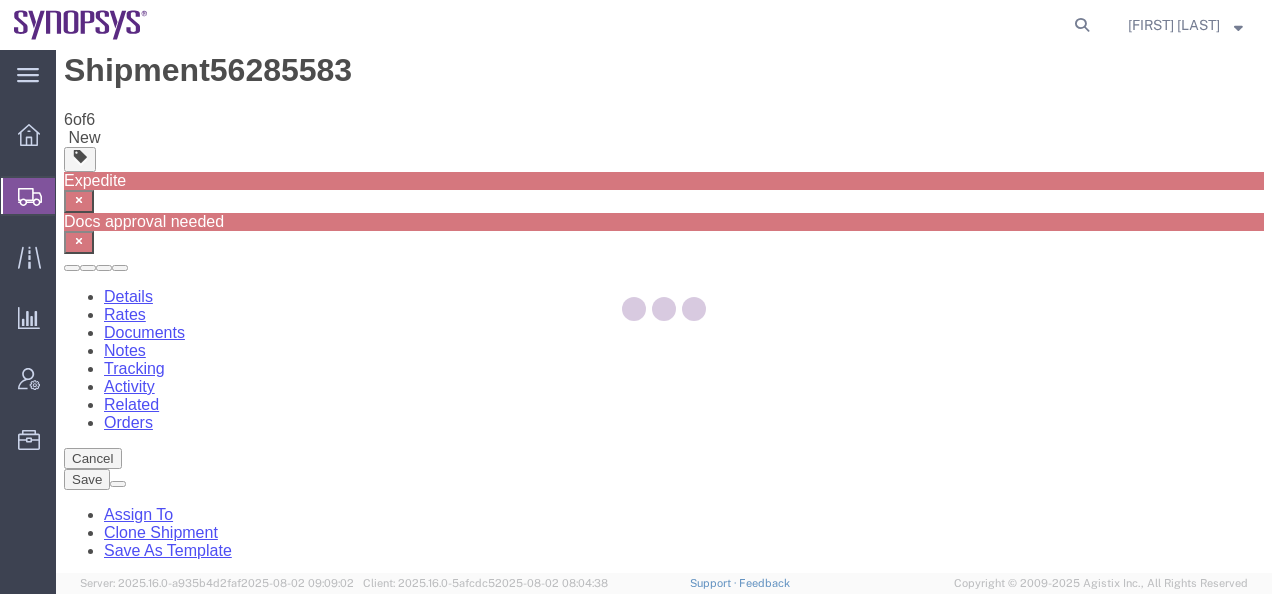 select on "63204" 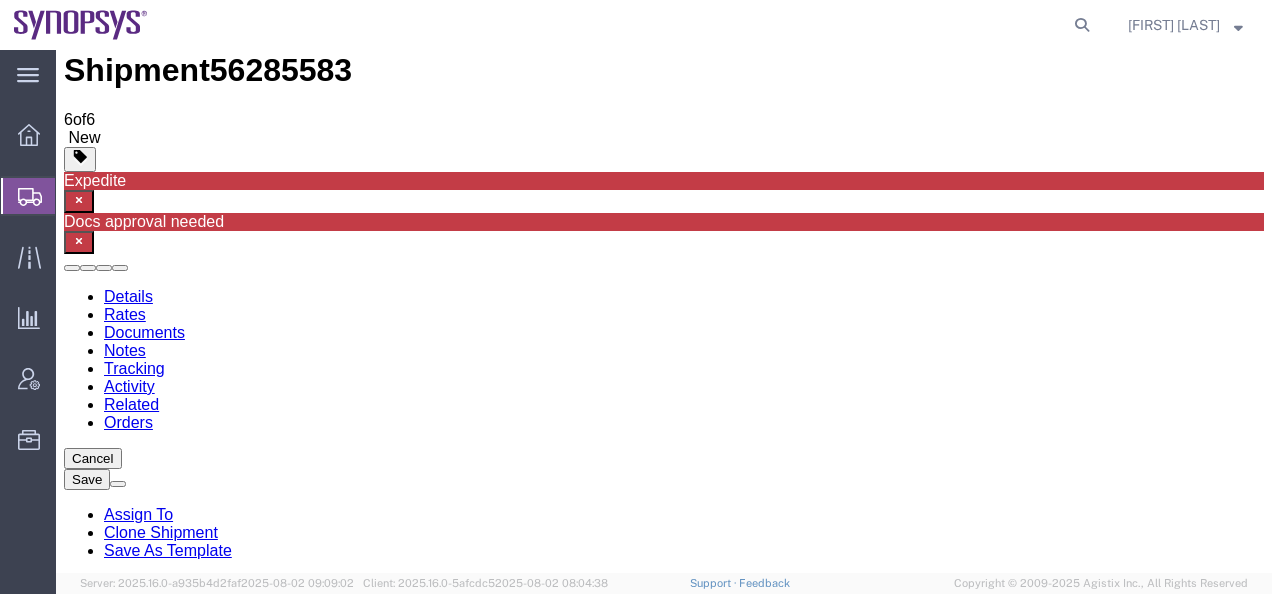 click on "Notes" 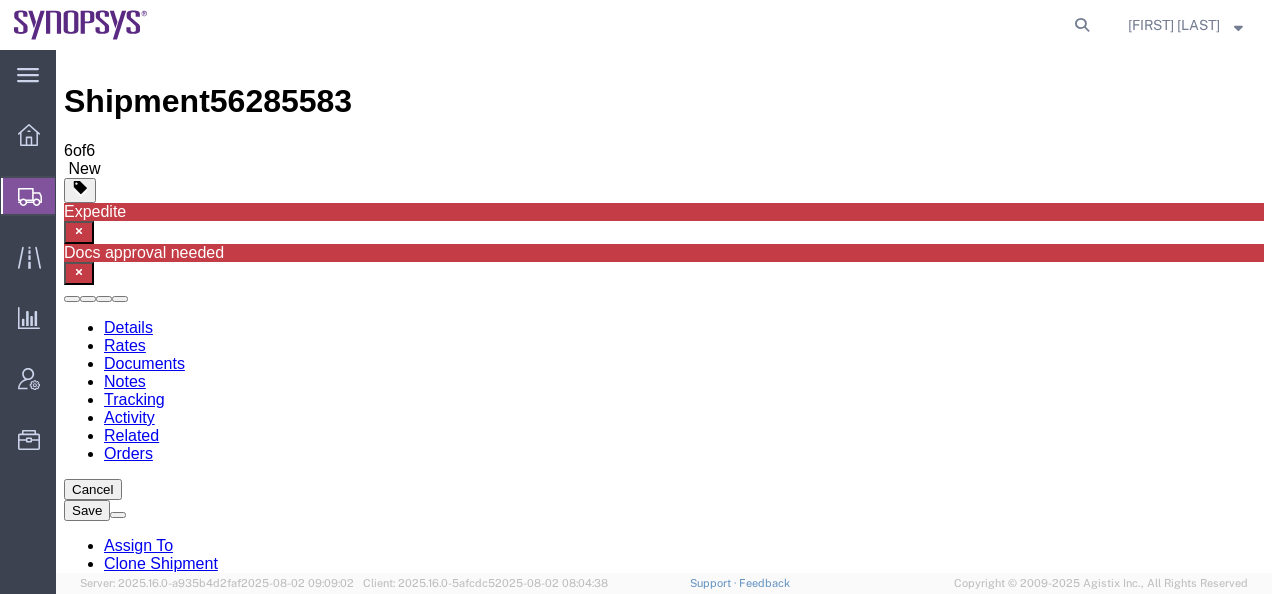 scroll, scrollTop: 0, scrollLeft: 0, axis: both 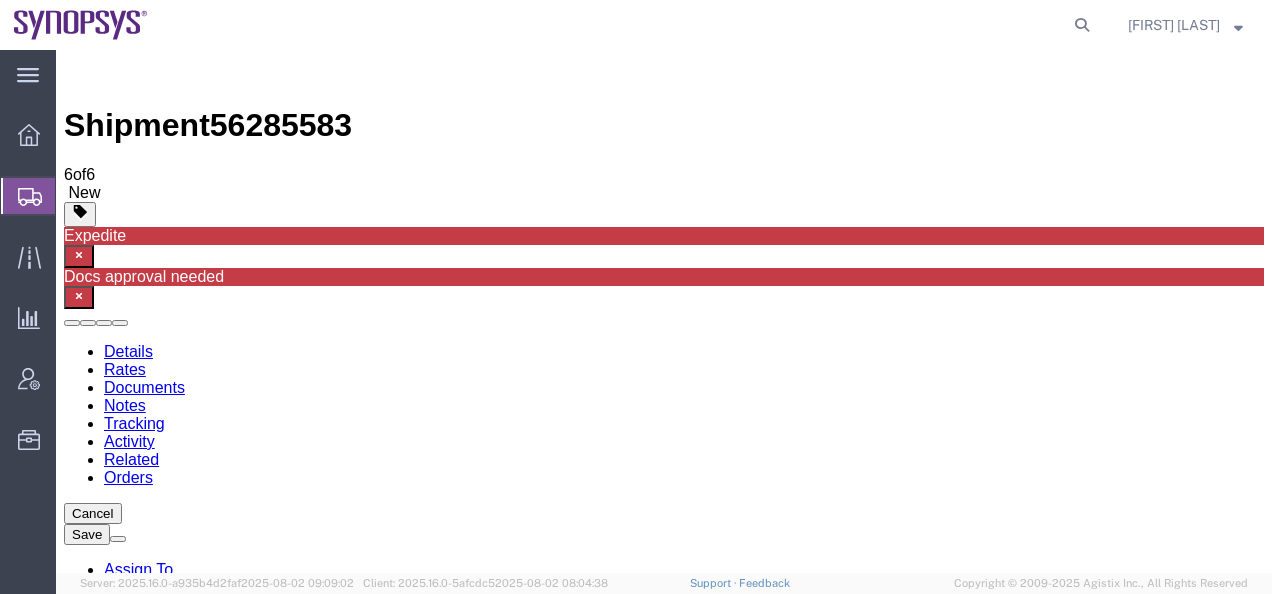 click on "Add Notes" at bounding box center (103, 1164) 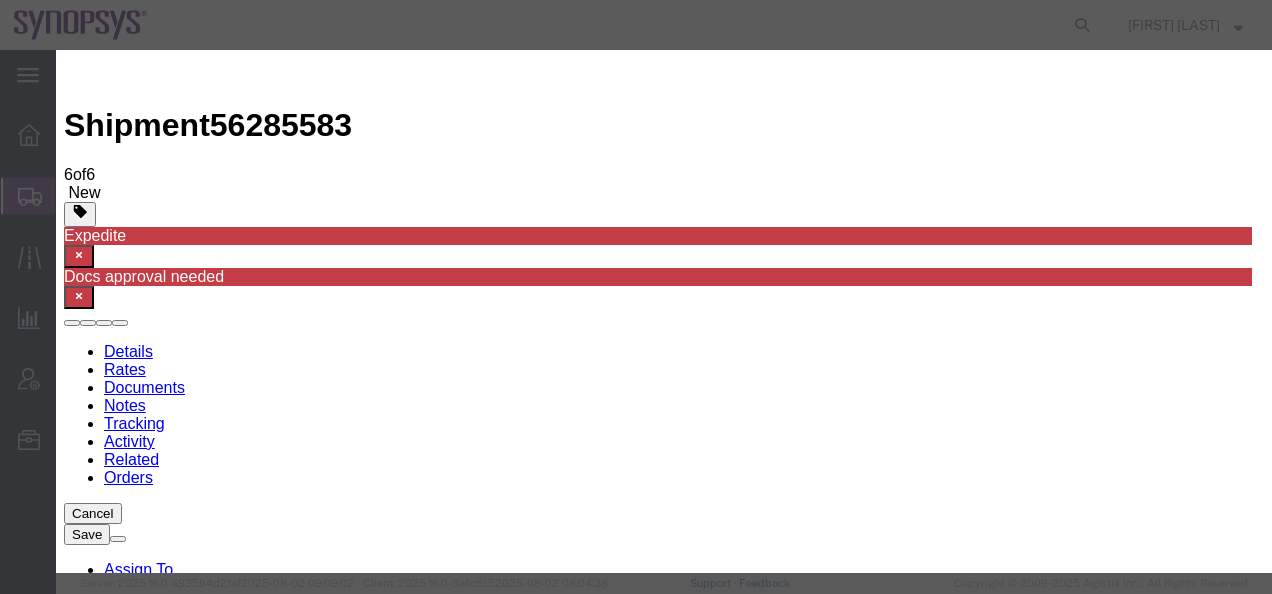 click on "Select Approval Bid Notes Carrier Change Notes Claim Notes Content Hazmat Notes Content Notes Declaration Statement Decline Shipment Notes Delivery Location Notes Delivery Notes Director Info Notes Error Code notes Fixed Lane Notes General Shipment Notes Hot Reason Invoice Notes Late Reason Notes On Behalf Of Notes Pick-up Location Notes Pickup Notes Preferred Carrier Notes Reason For Request Notes Service Status Notes Shipment Notification notes Special Handling Notes Transportation Notes" at bounding box center [156, 4726] 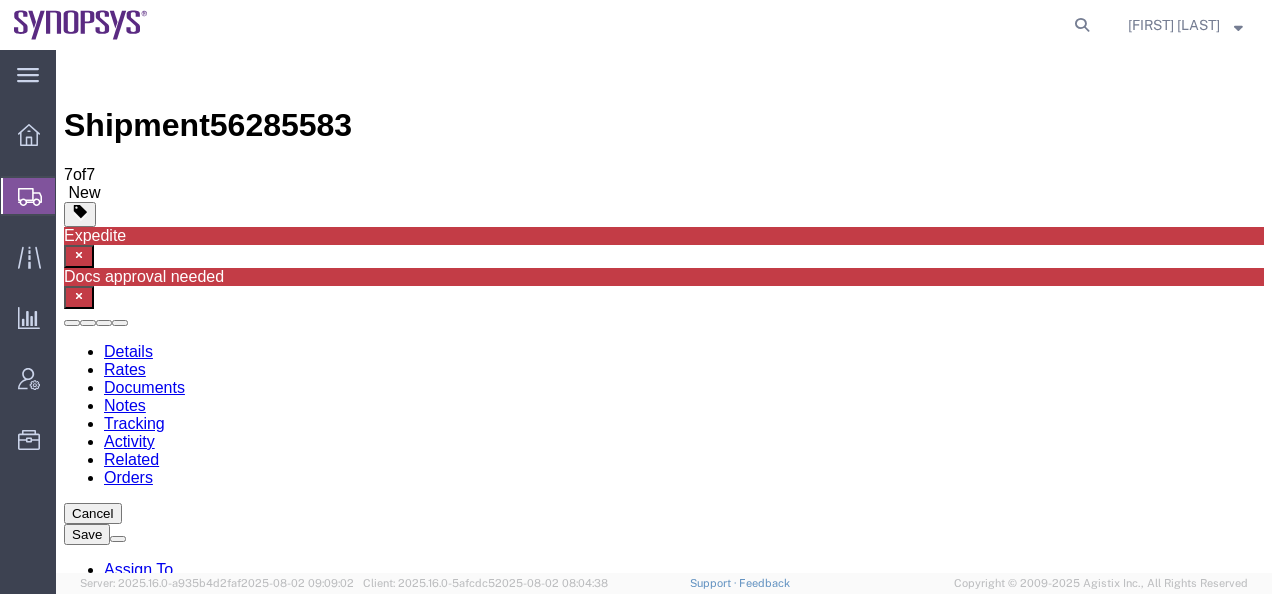 click at bounding box center (76, 70) 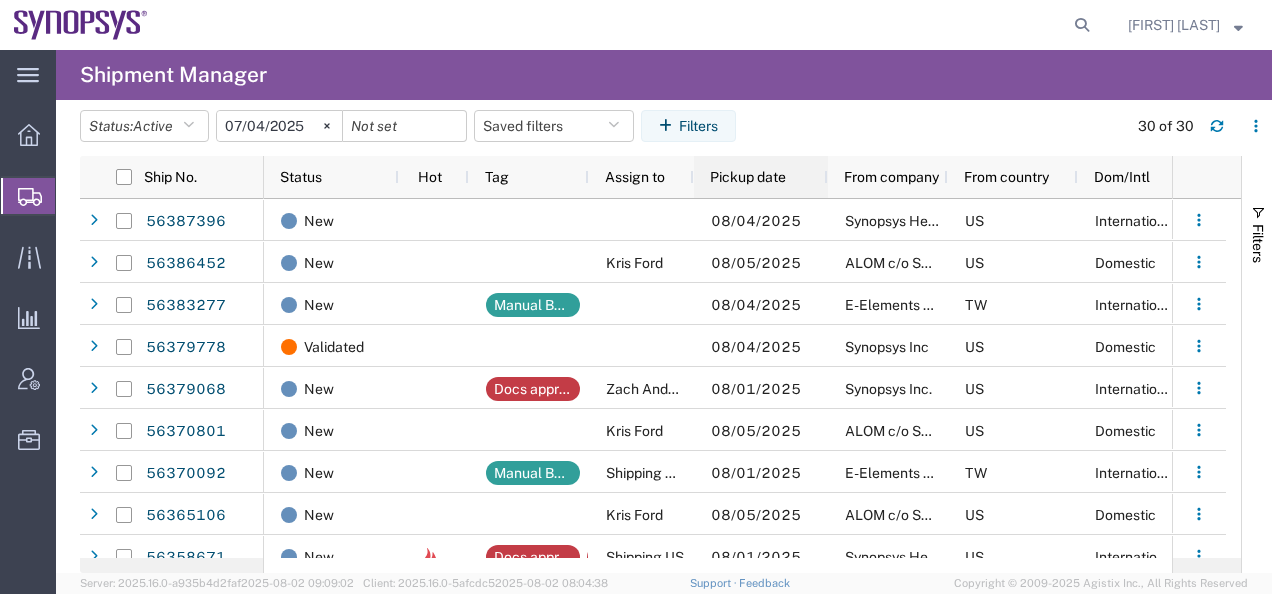 click 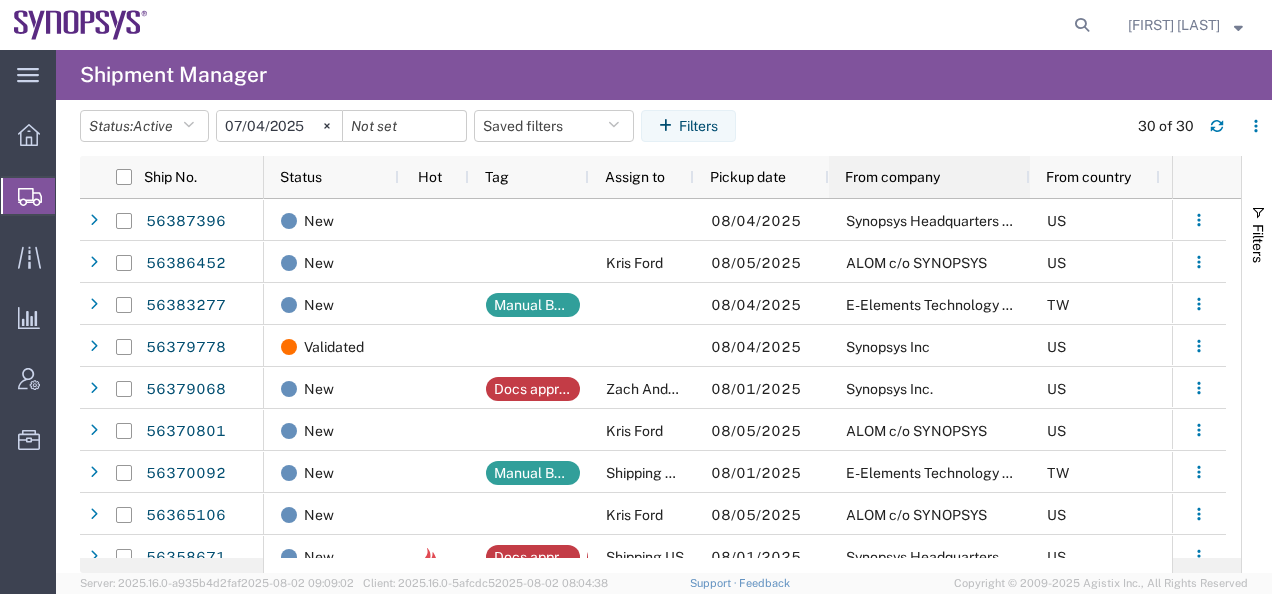 drag, startPoint x: 948, startPoint y: 174, endPoint x: 830, endPoint y: 165, distance: 118.34272 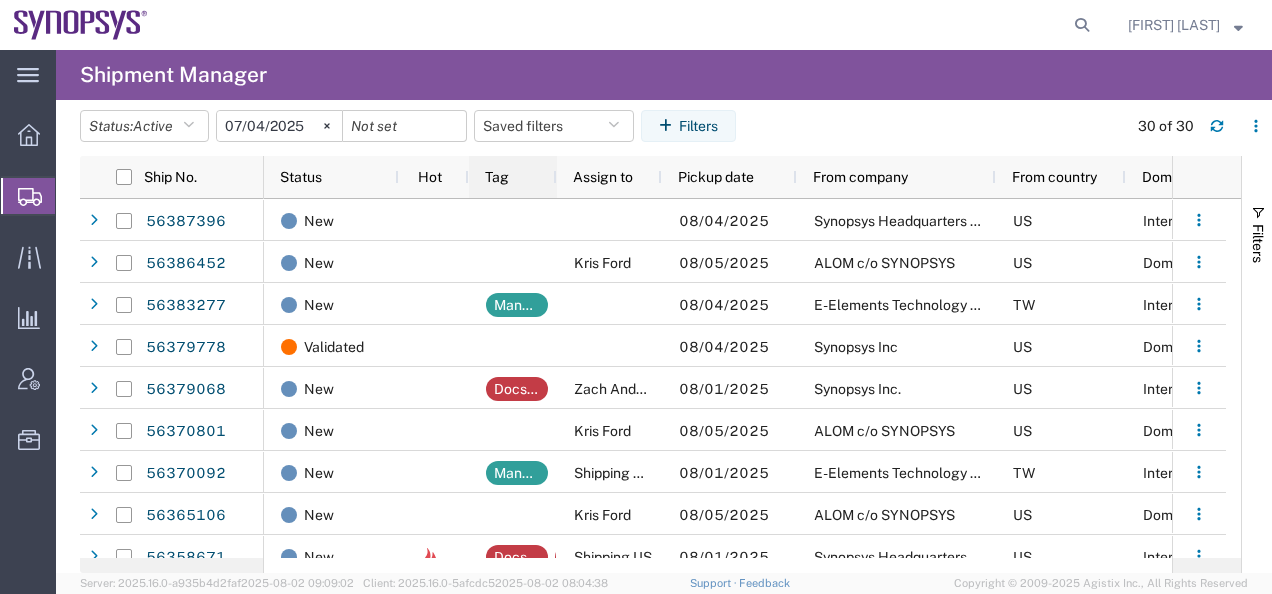 drag, startPoint x: 587, startPoint y: 175, endPoint x: 554, endPoint y: 175, distance: 33 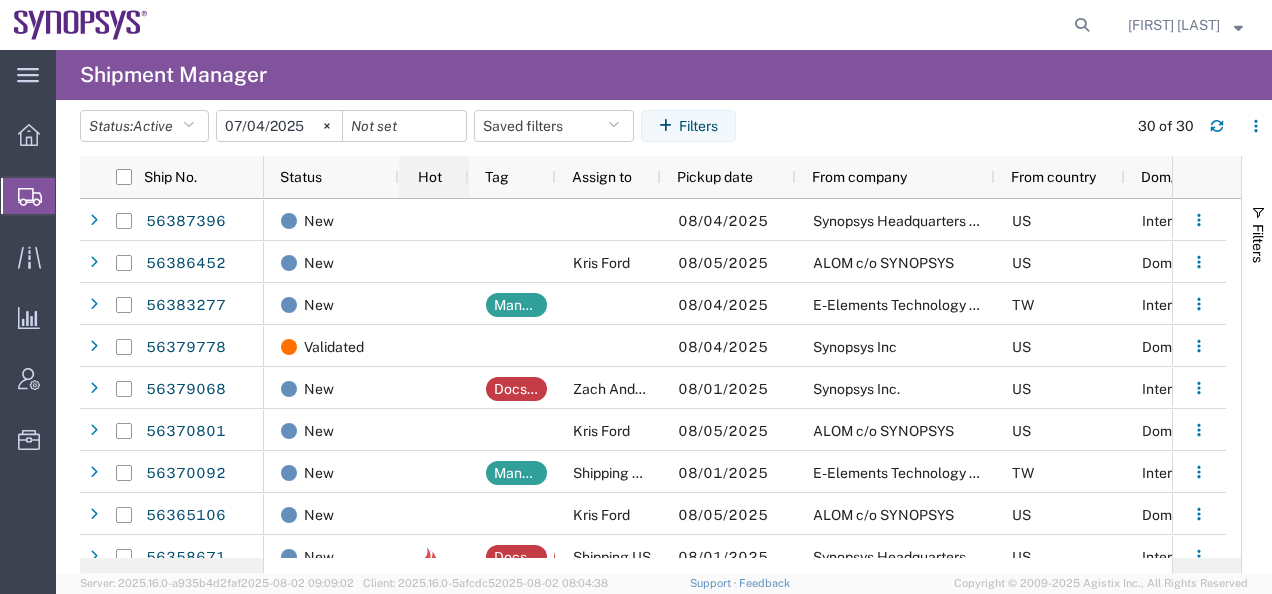 drag, startPoint x: 467, startPoint y: 174, endPoint x: 454, endPoint y: 174, distance: 13 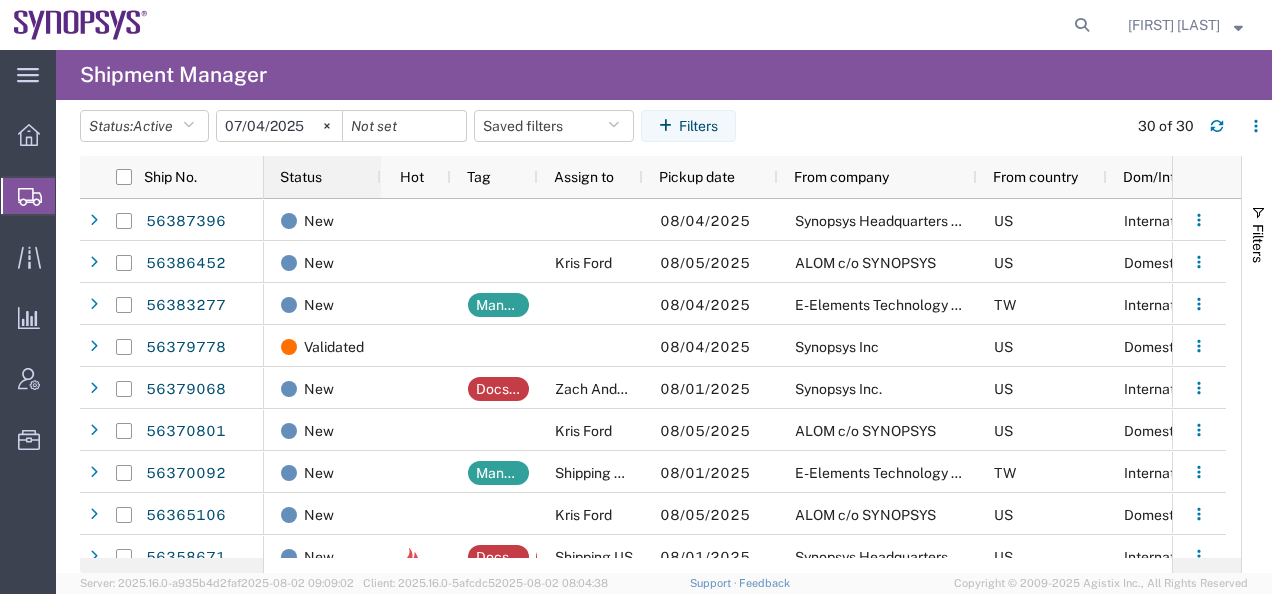 drag, startPoint x: 394, startPoint y: 179, endPoint x: 374, endPoint y: 179, distance: 20 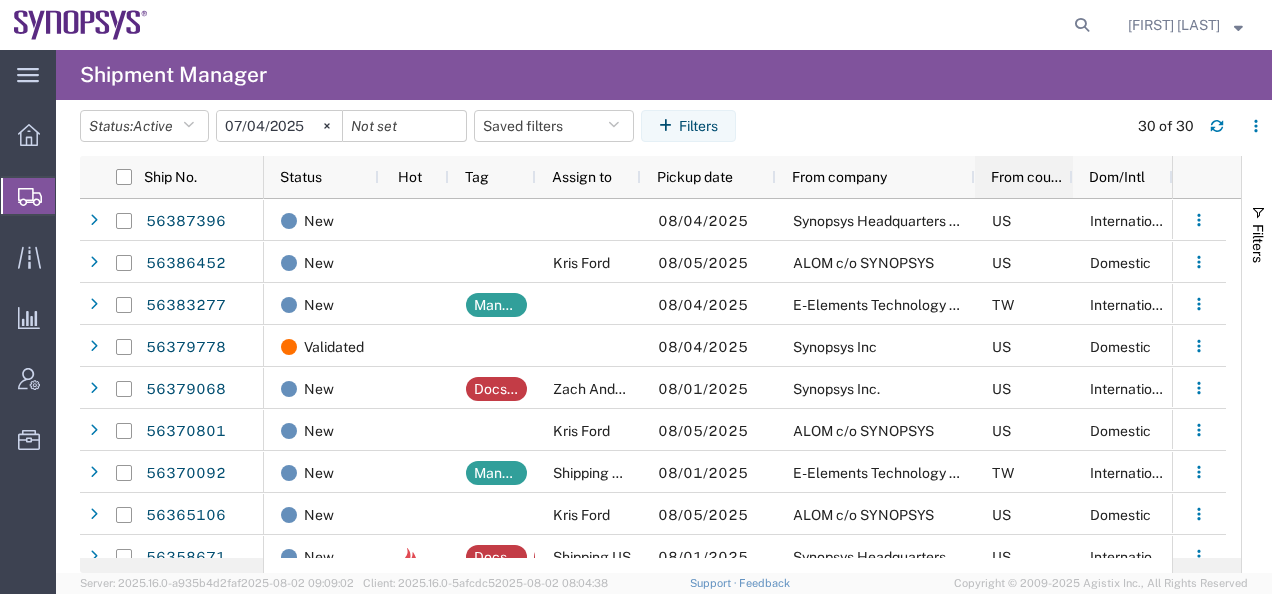 drag, startPoint x: 1104, startPoint y: 178, endPoint x: 1072, endPoint y: 179, distance: 32.01562 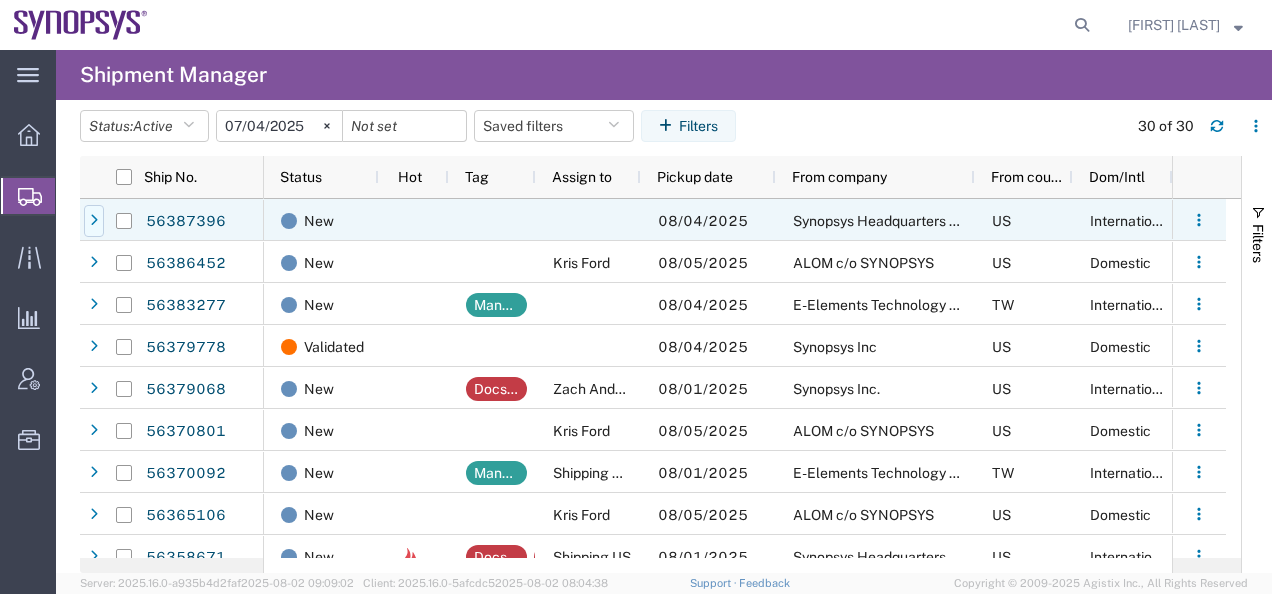 click 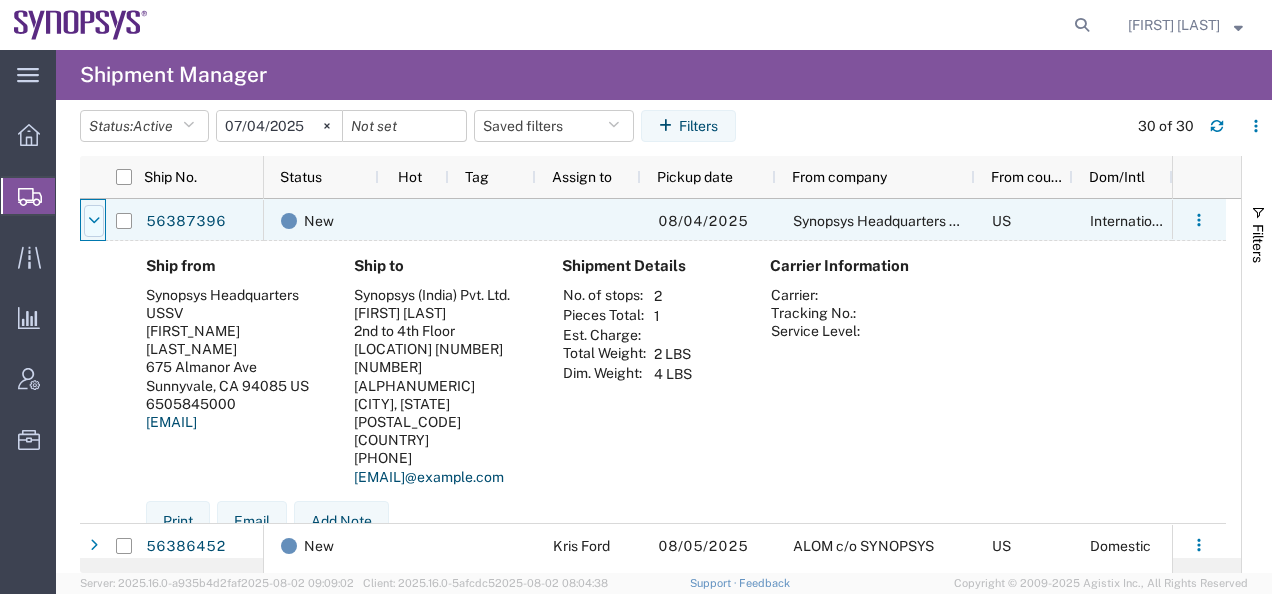 click 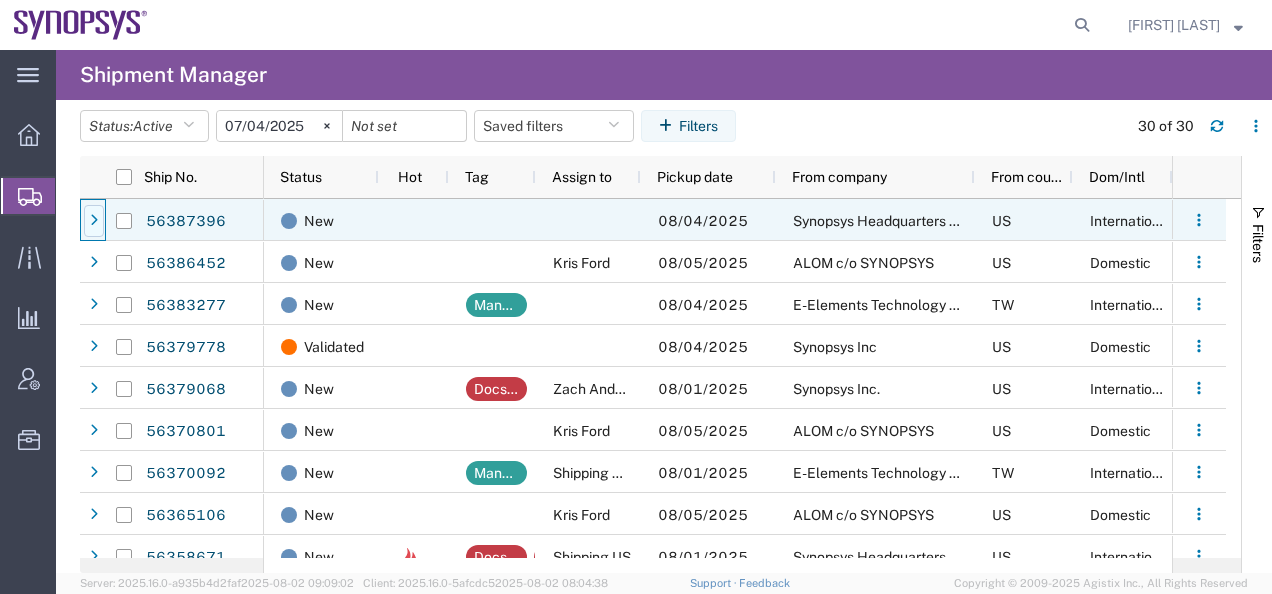 click 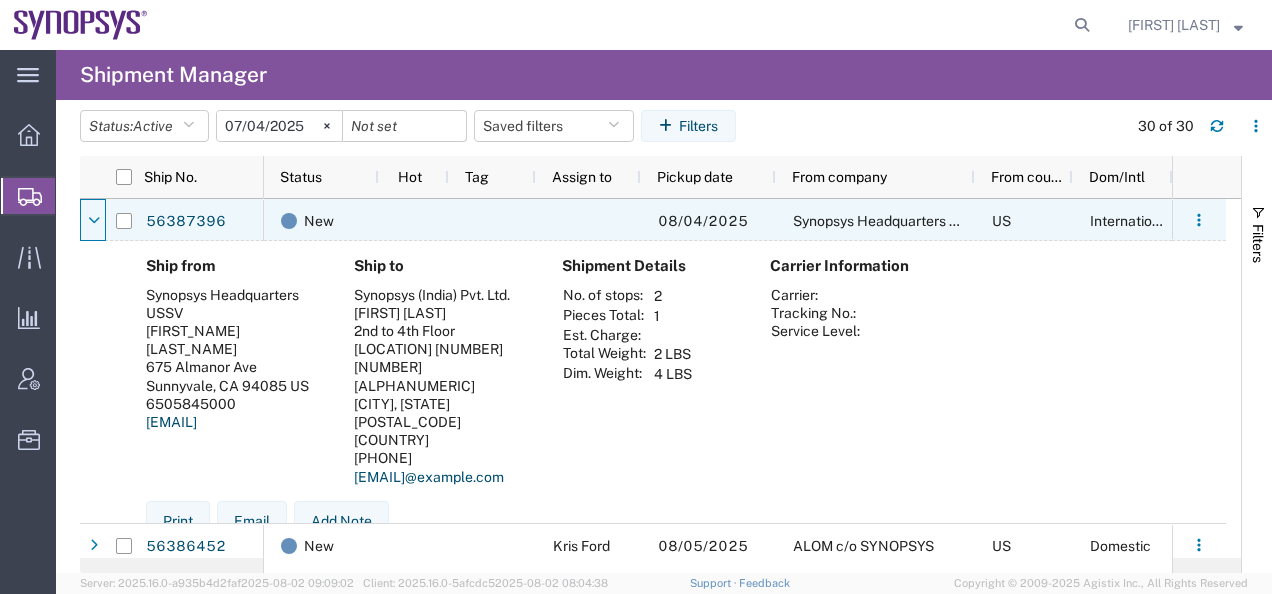 click 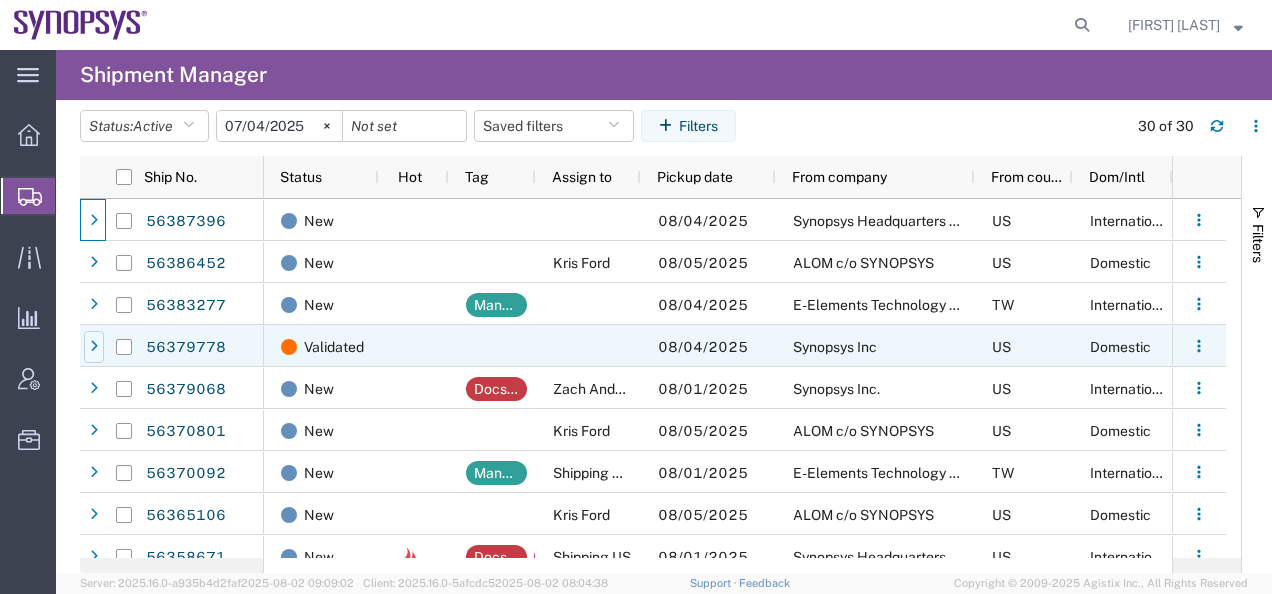 click 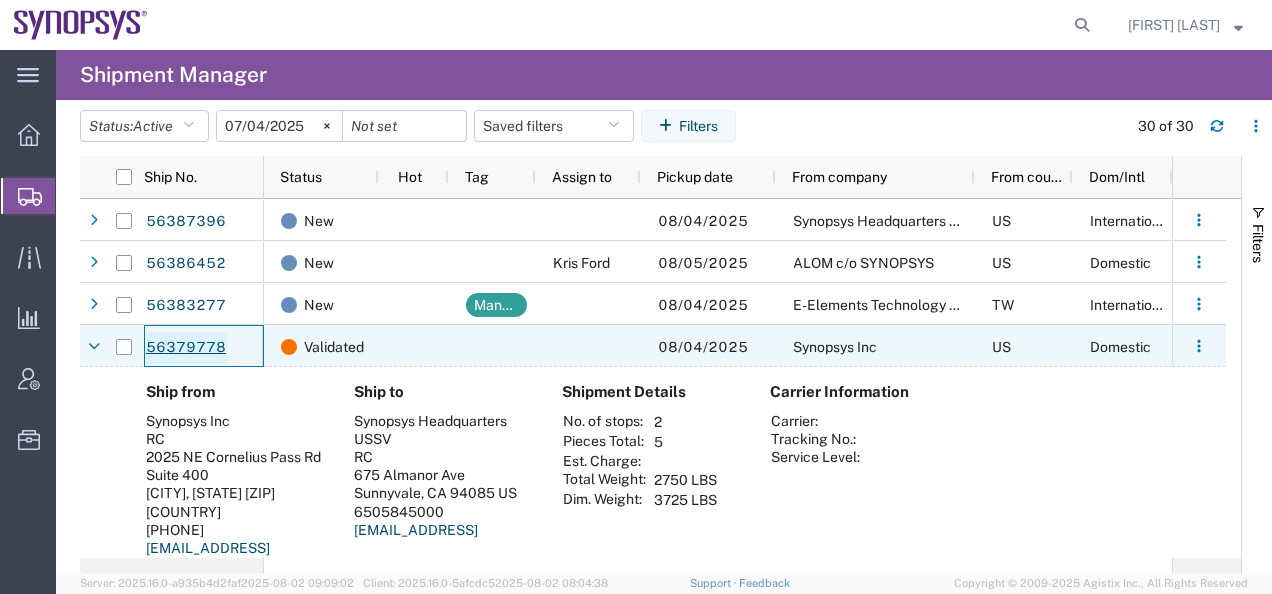 click on "56379778" 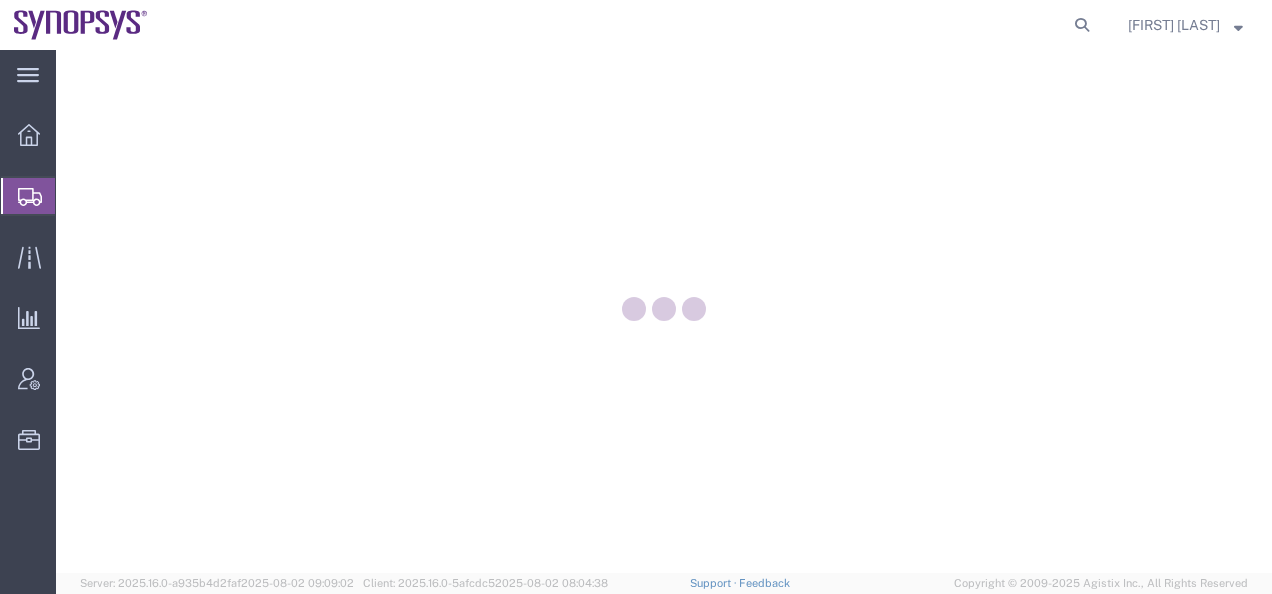 scroll, scrollTop: 0, scrollLeft: 0, axis: both 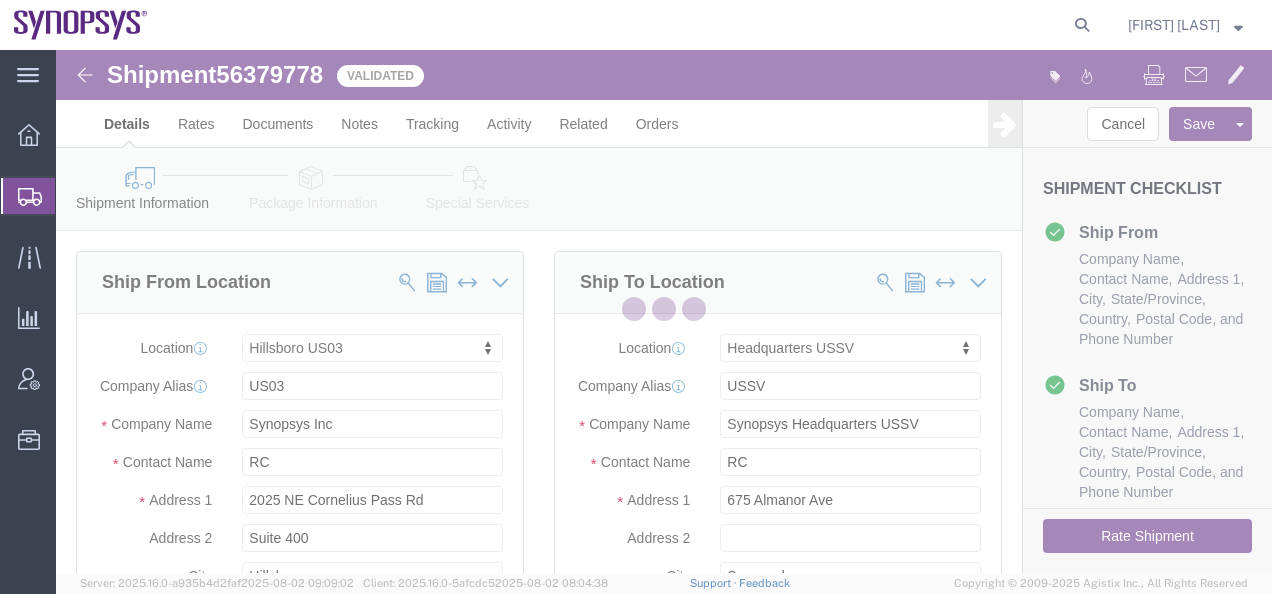 select on "63190" 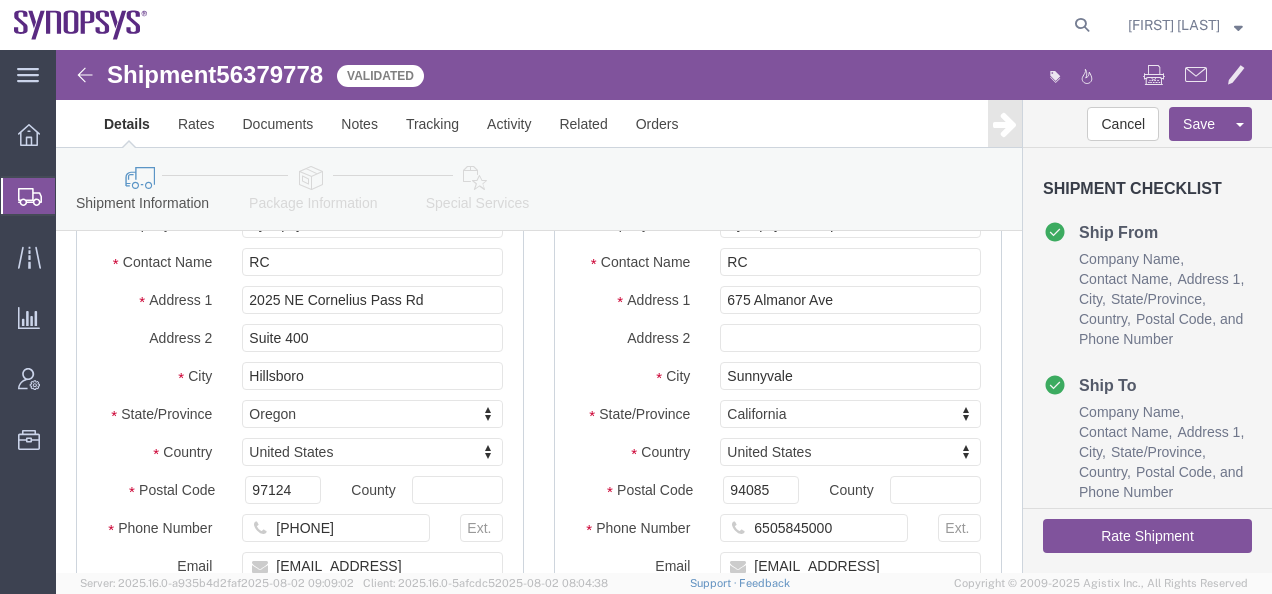 scroll, scrollTop: 0, scrollLeft: 0, axis: both 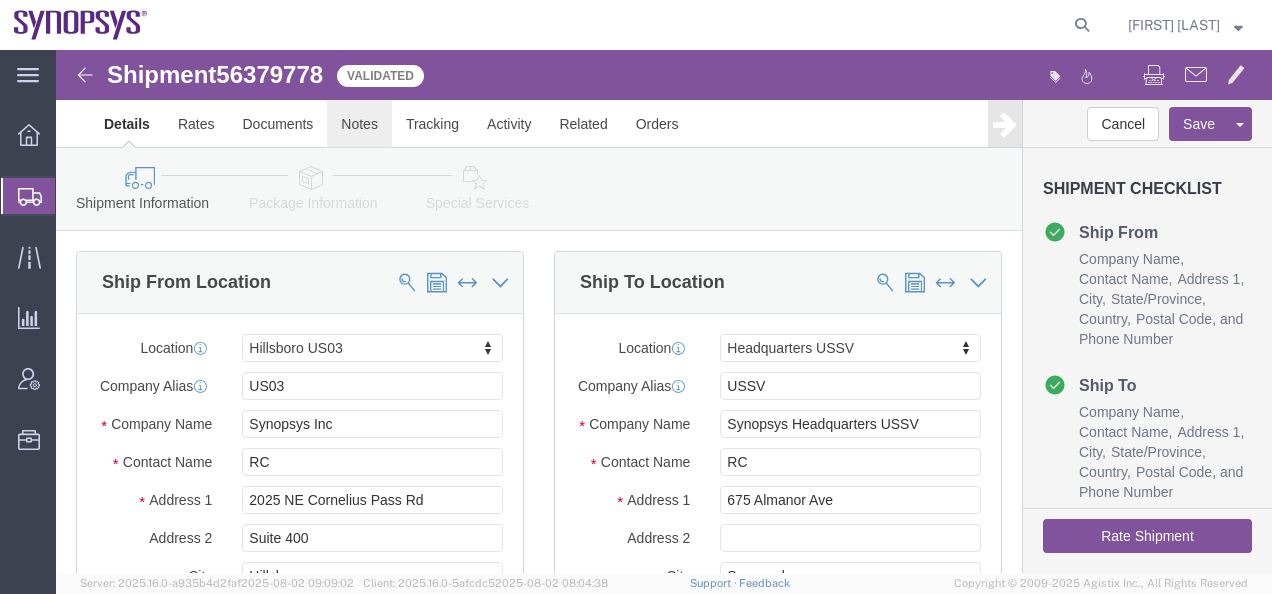 click on "Notes" 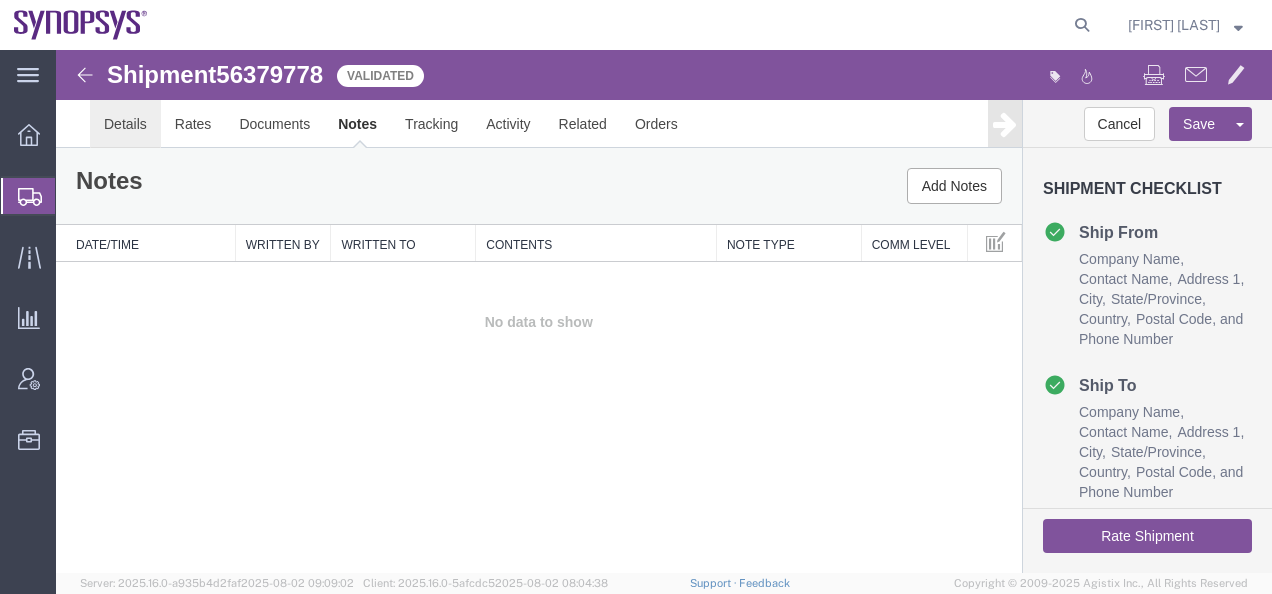 click on "Details" at bounding box center [125, 124] 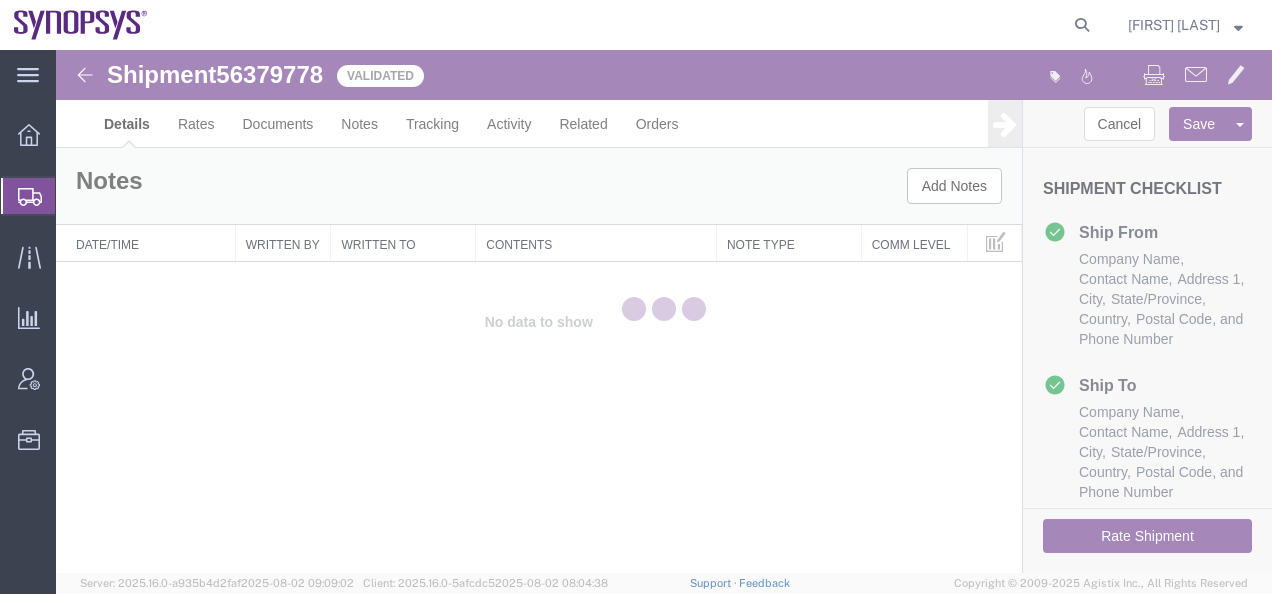 select on "63190" 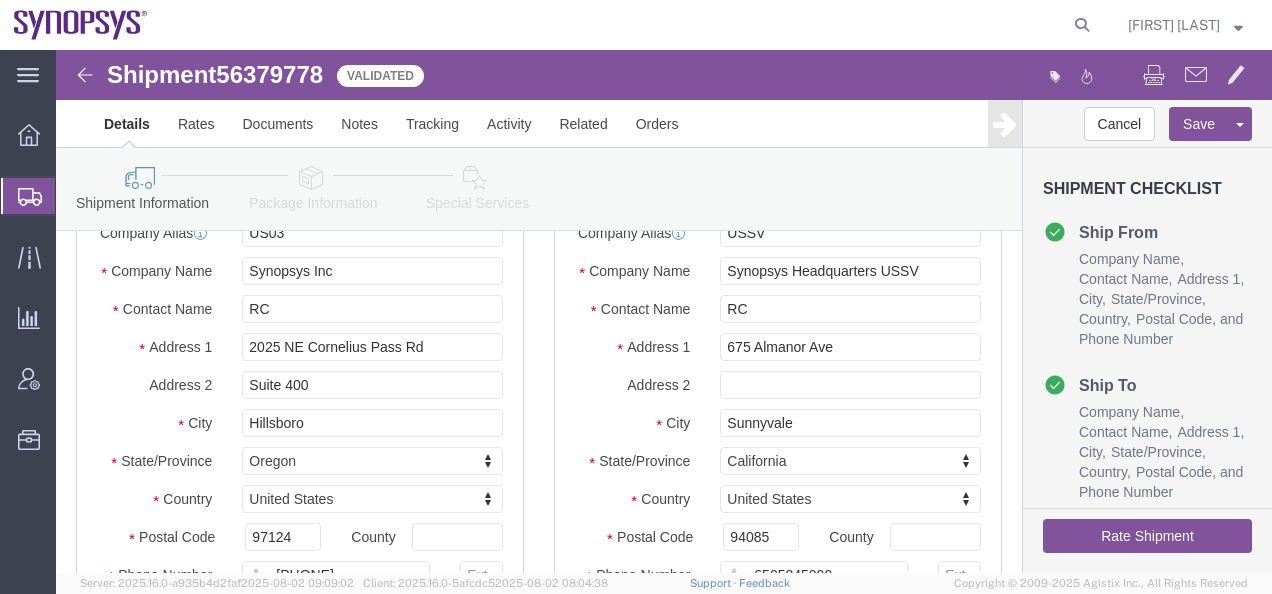 scroll, scrollTop: 0, scrollLeft: 0, axis: both 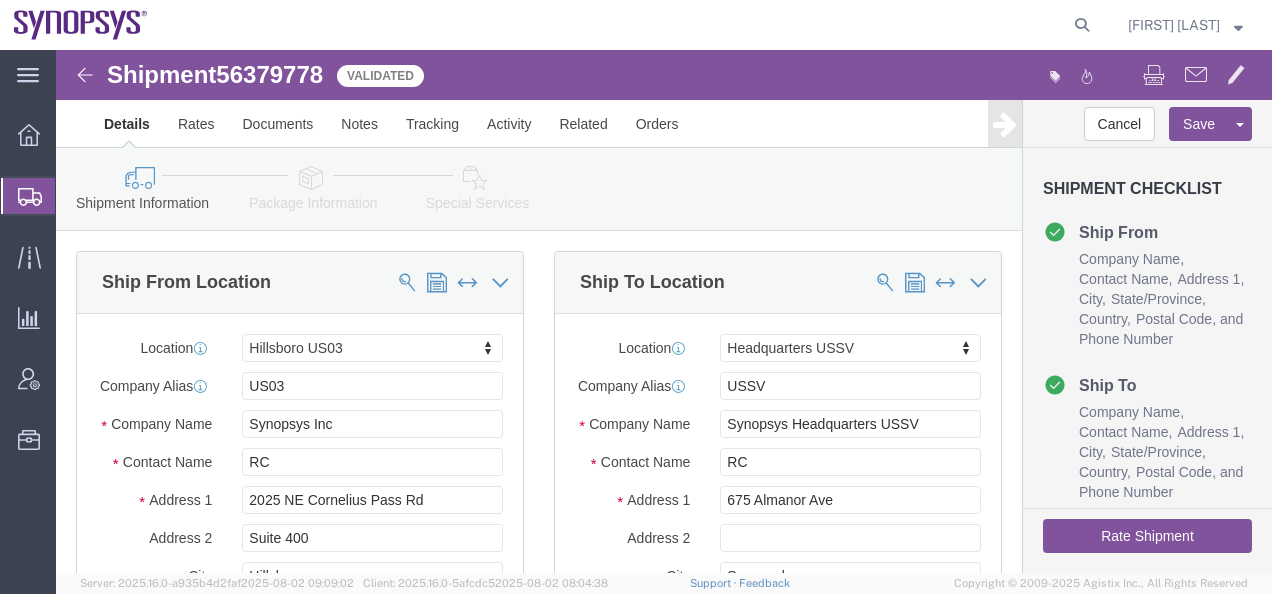 click 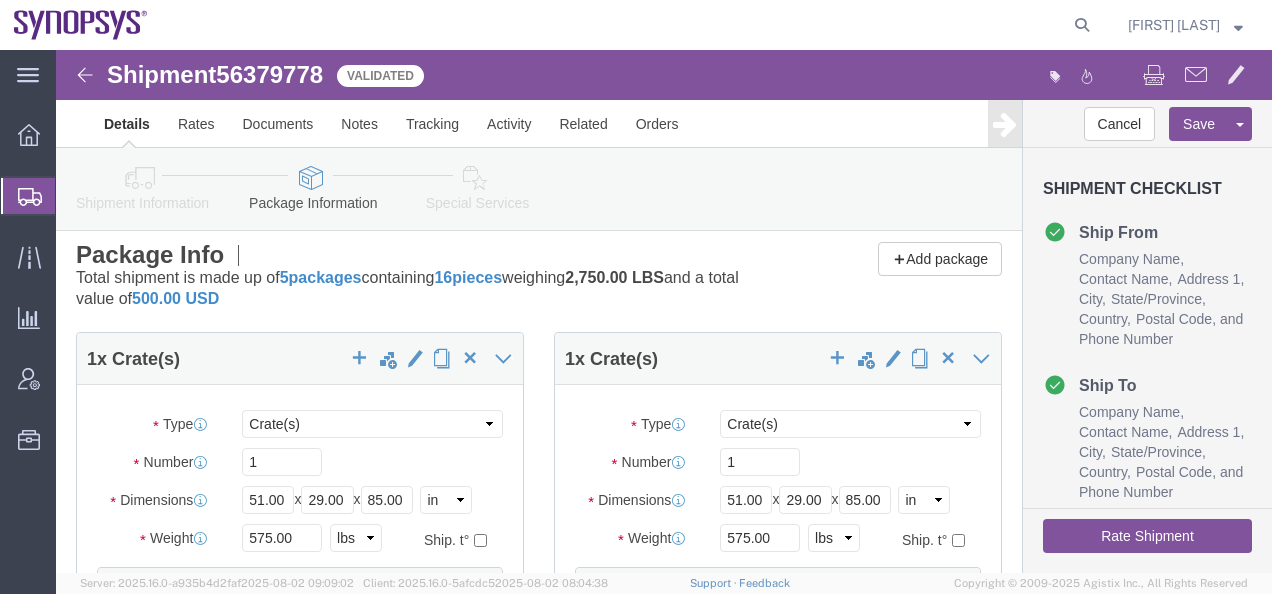 scroll, scrollTop: 0, scrollLeft: 0, axis: both 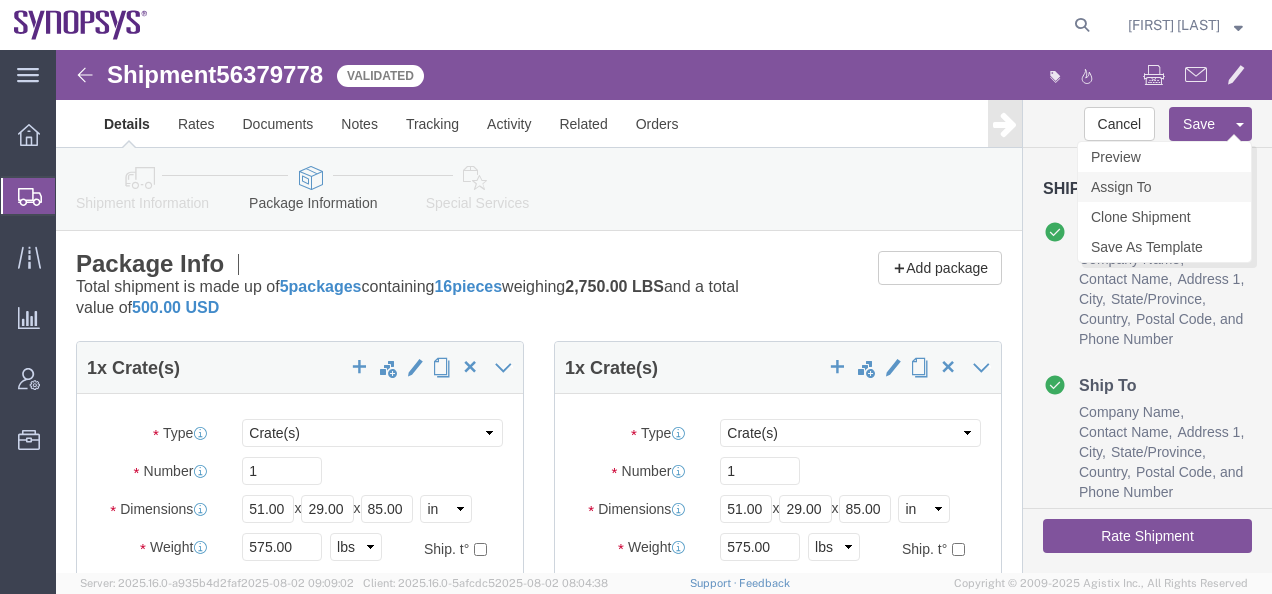 click on "Assign To" 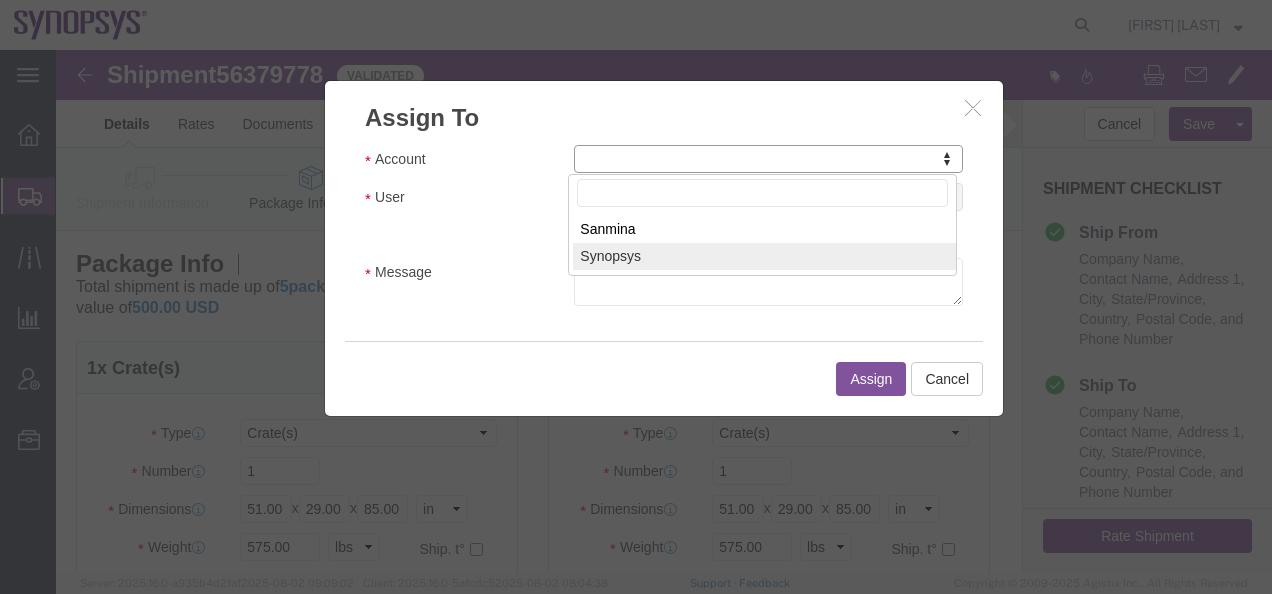 select on "117156" 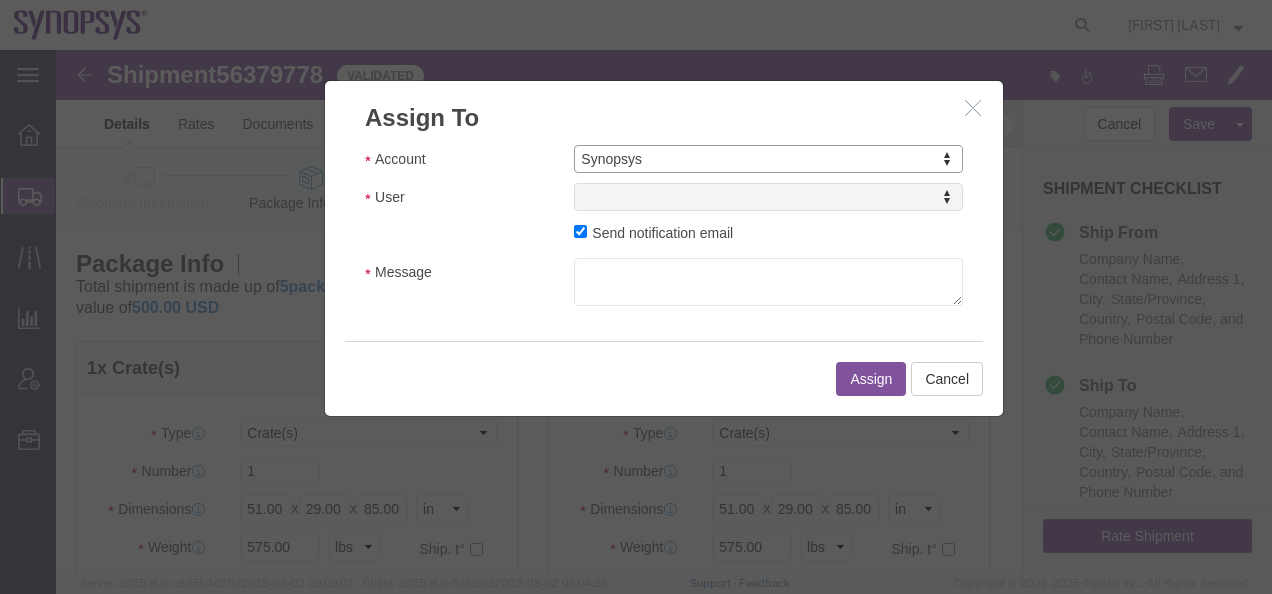 select 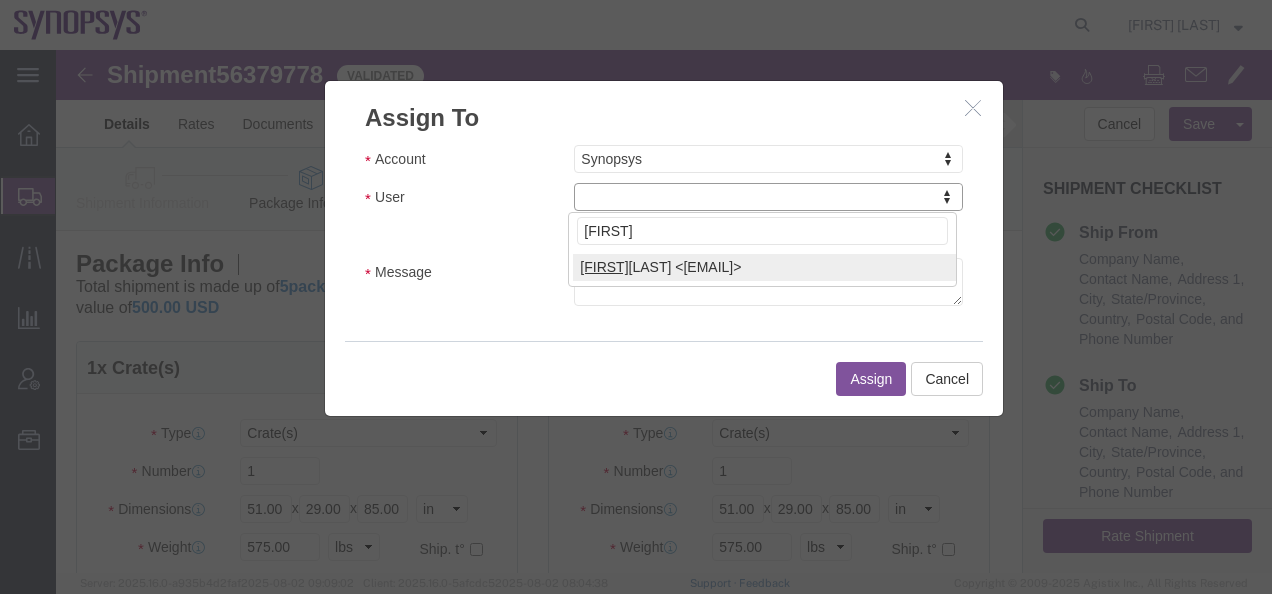 type on "[FIRST]" 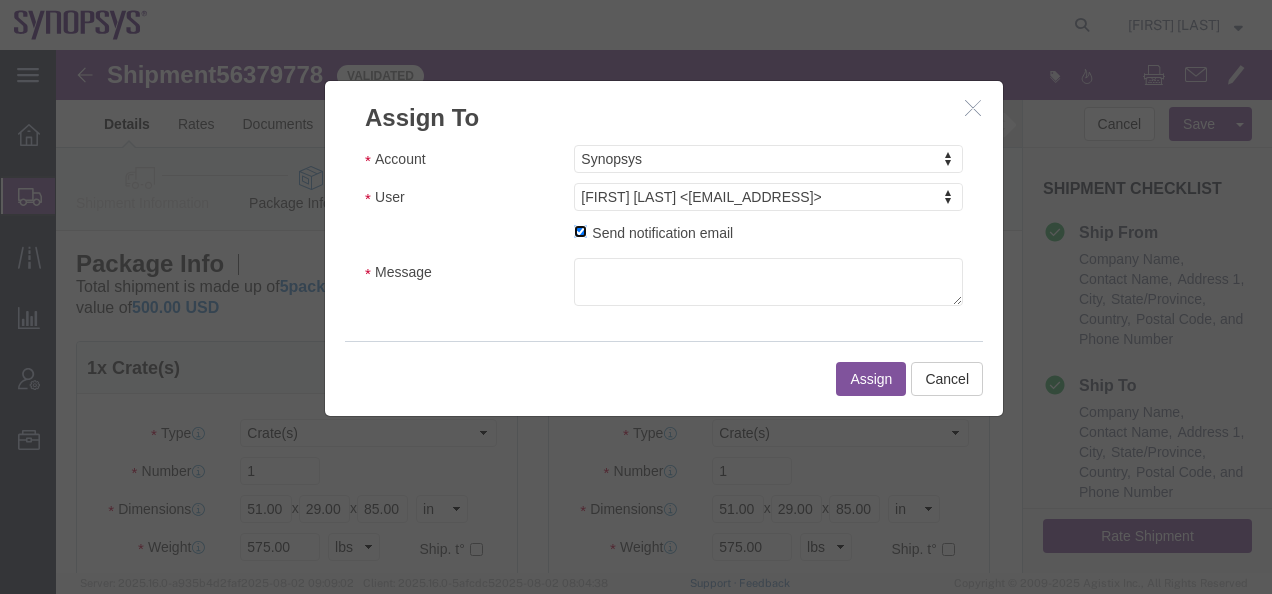 click on "Send notification email" 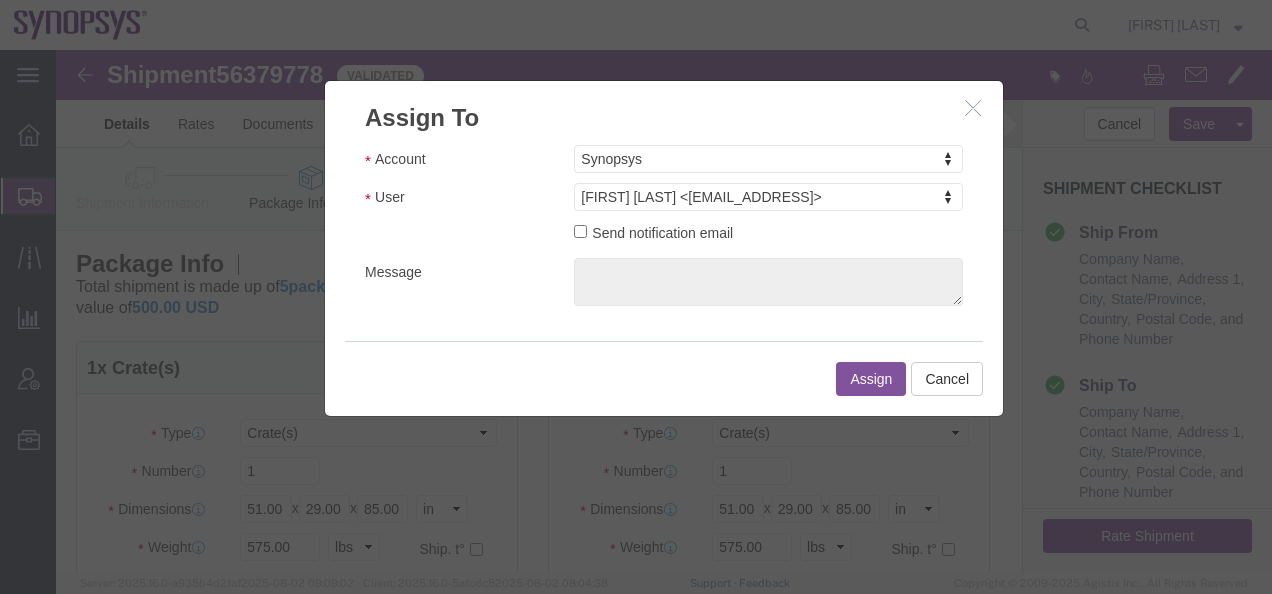 click on "Assign" 